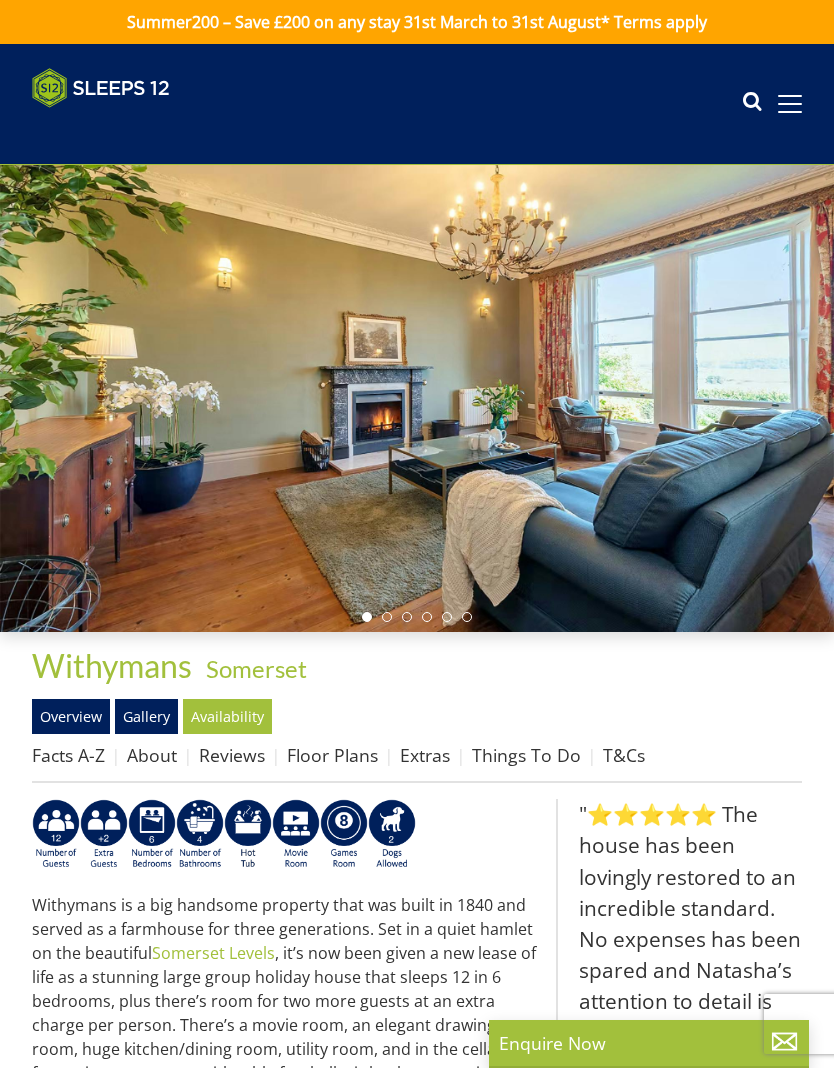 scroll, scrollTop: 0, scrollLeft: 0, axis: both 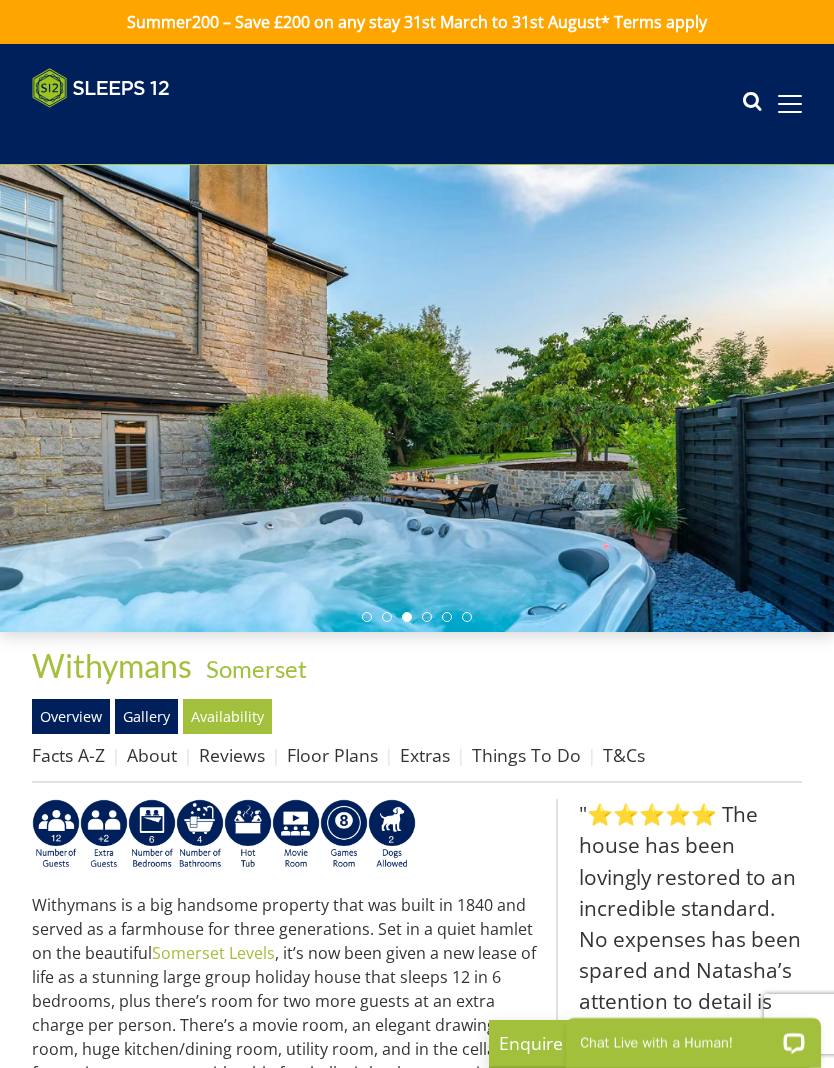 click at bounding box center (790, 104) 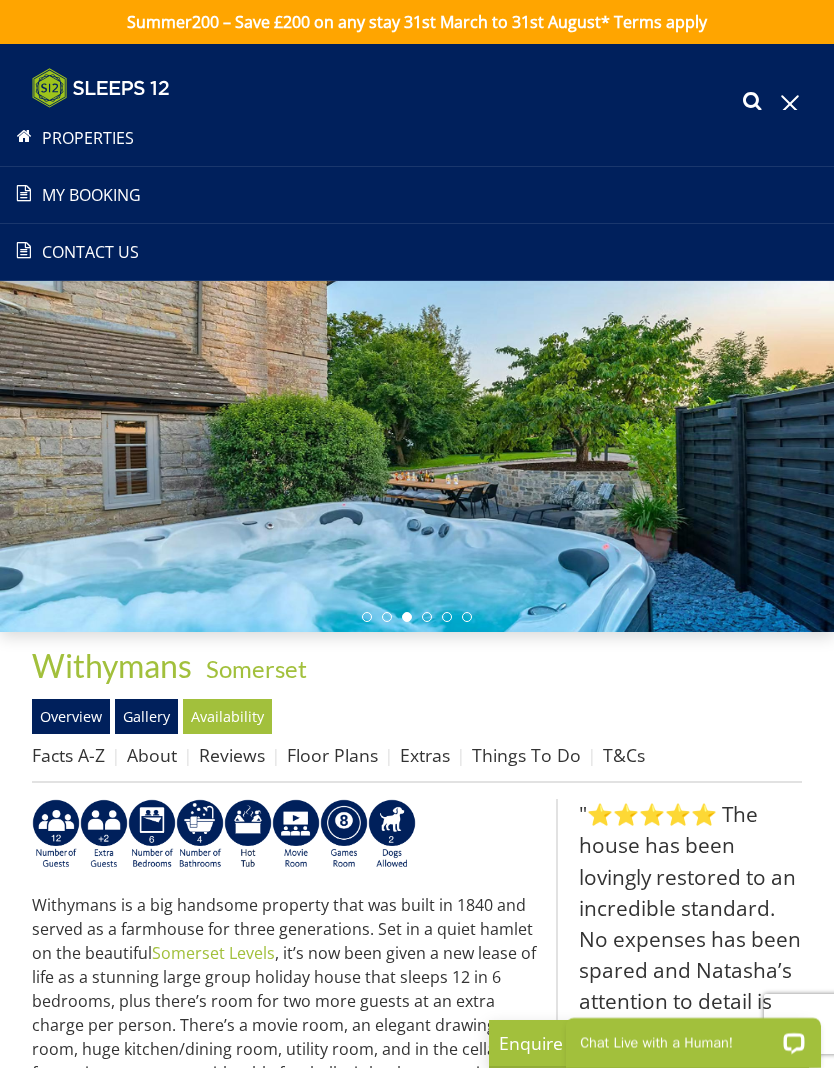 click on "Properties" at bounding box center (417, 138) 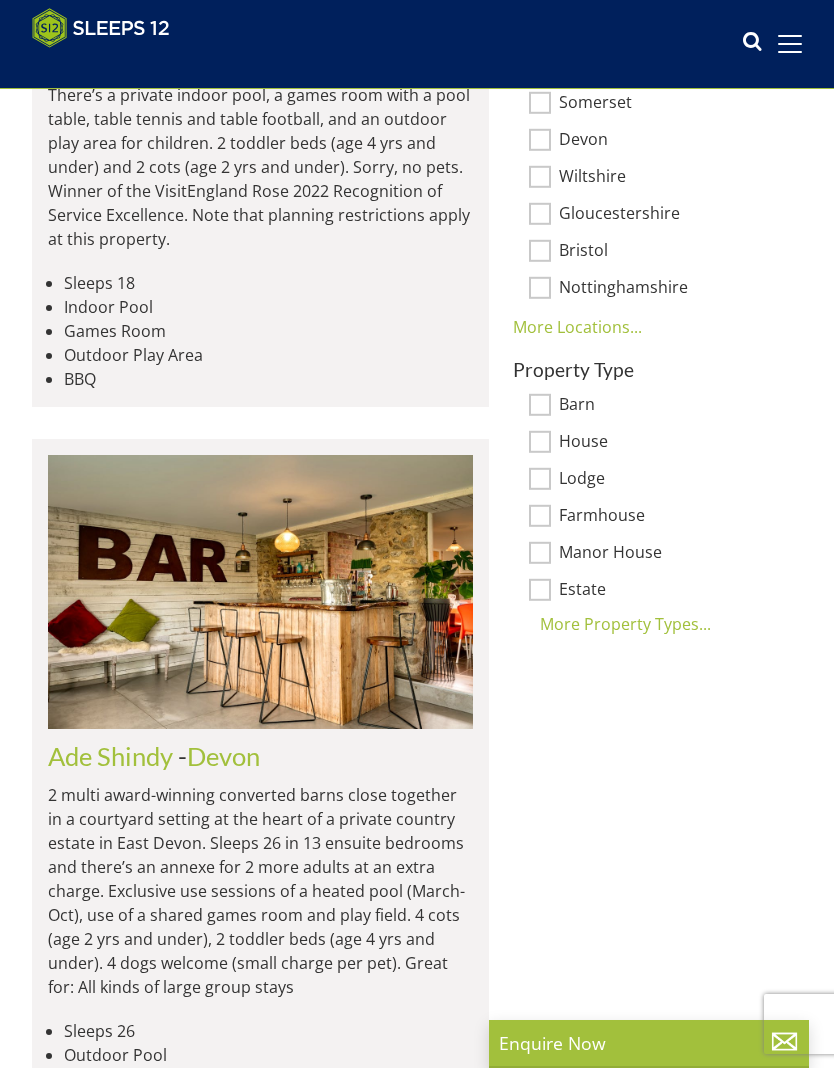 scroll, scrollTop: 1110, scrollLeft: 0, axis: vertical 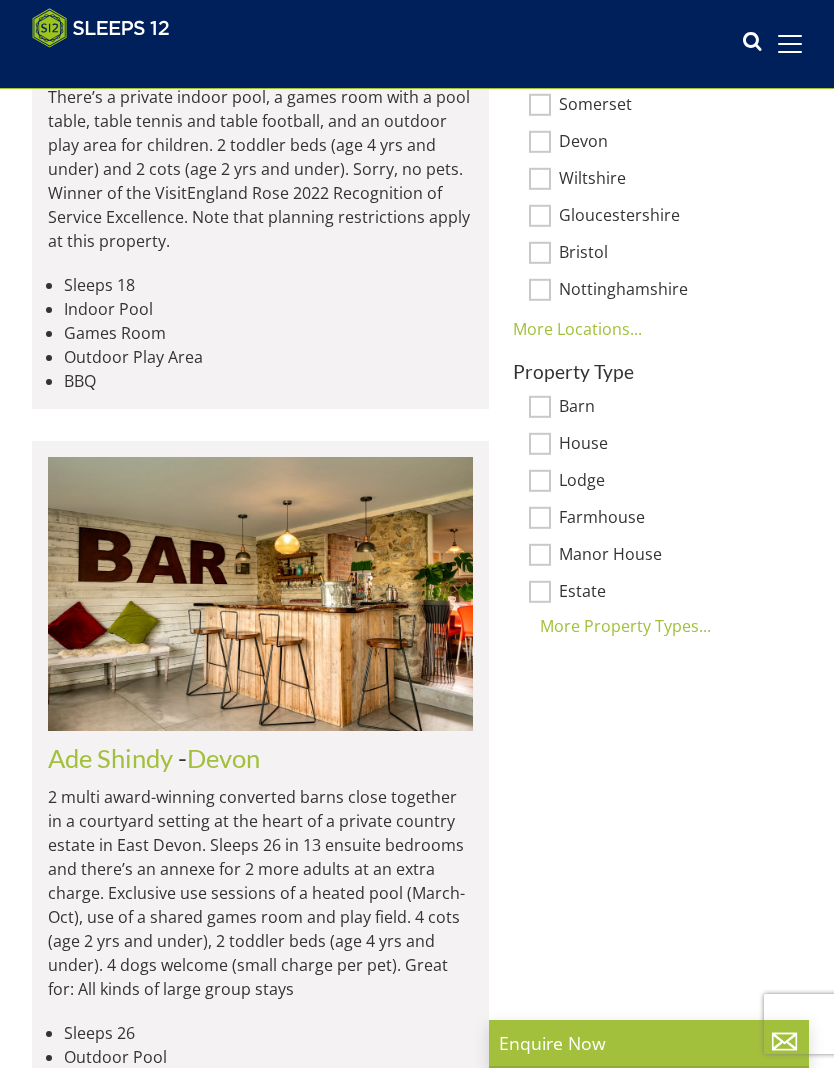 click at bounding box center (261, -17) 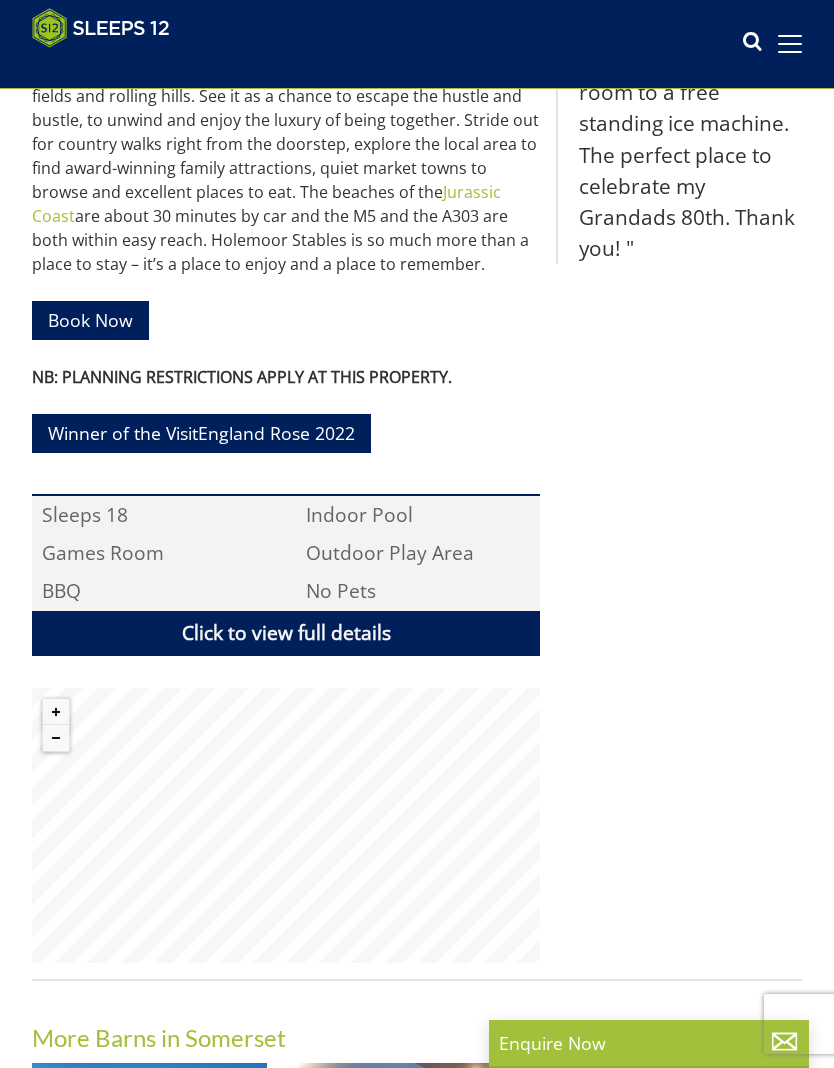 scroll, scrollTop: 1032, scrollLeft: 0, axis: vertical 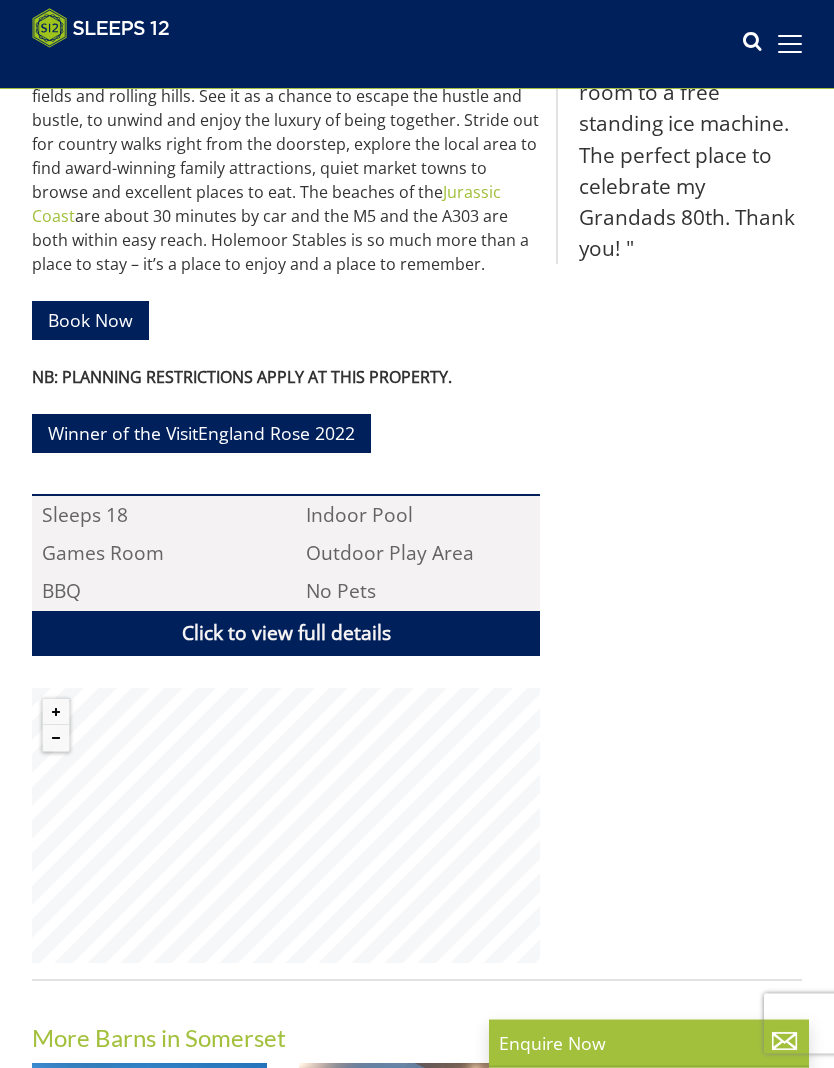 click on "Click to view full details" at bounding box center [286, 634] 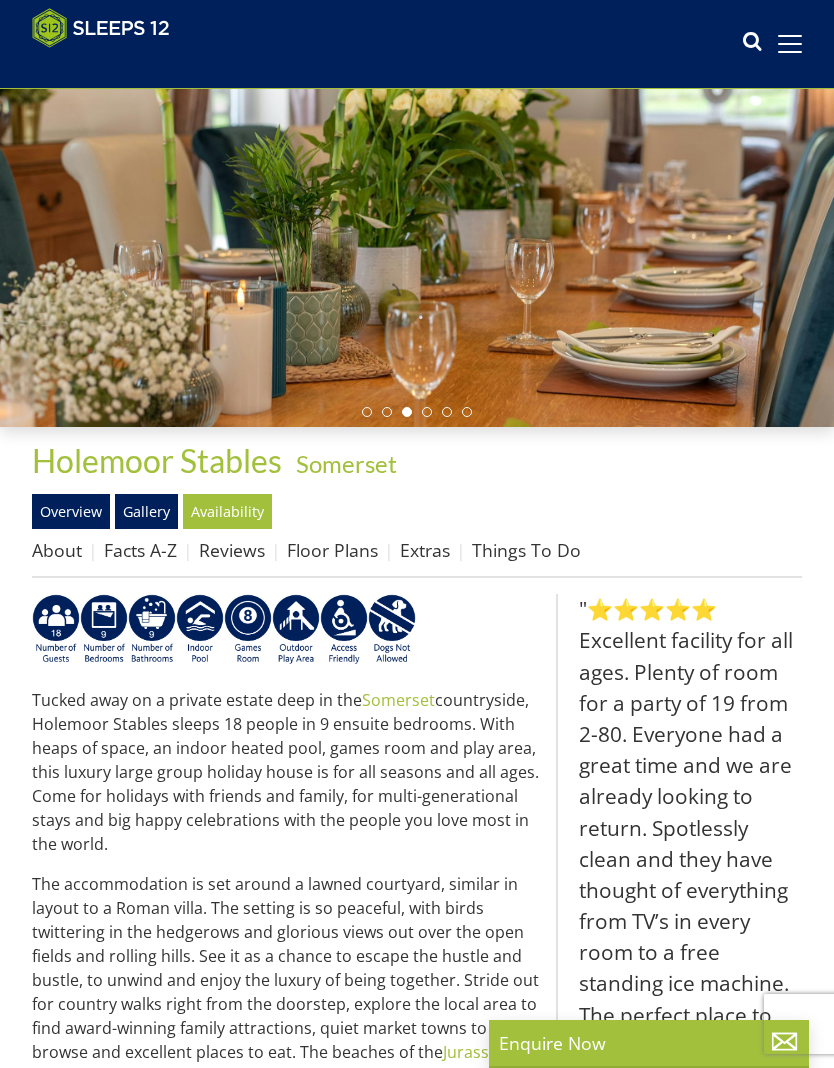 scroll, scrollTop: 167, scrollLeft: 0, axis: vertical 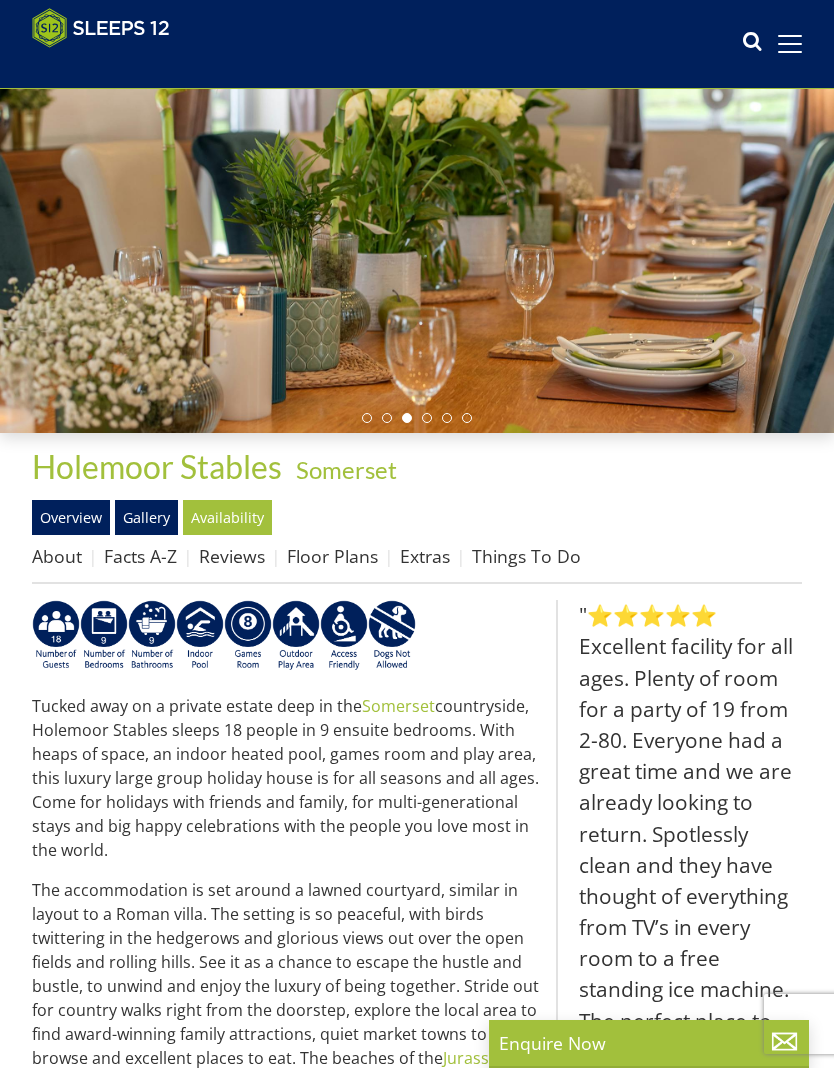 click on "Availability" at bounding box center [227, 517] 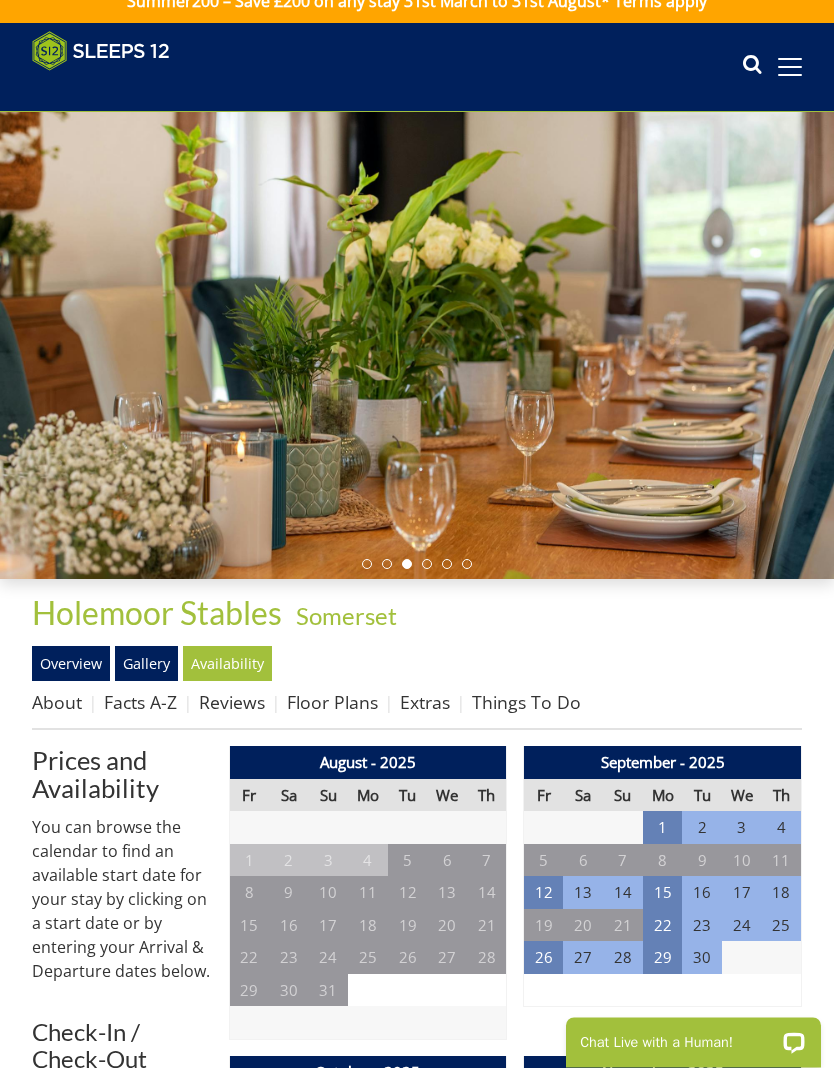 scroll, scrollTop: 0, scrollLeft: 0, axis: both 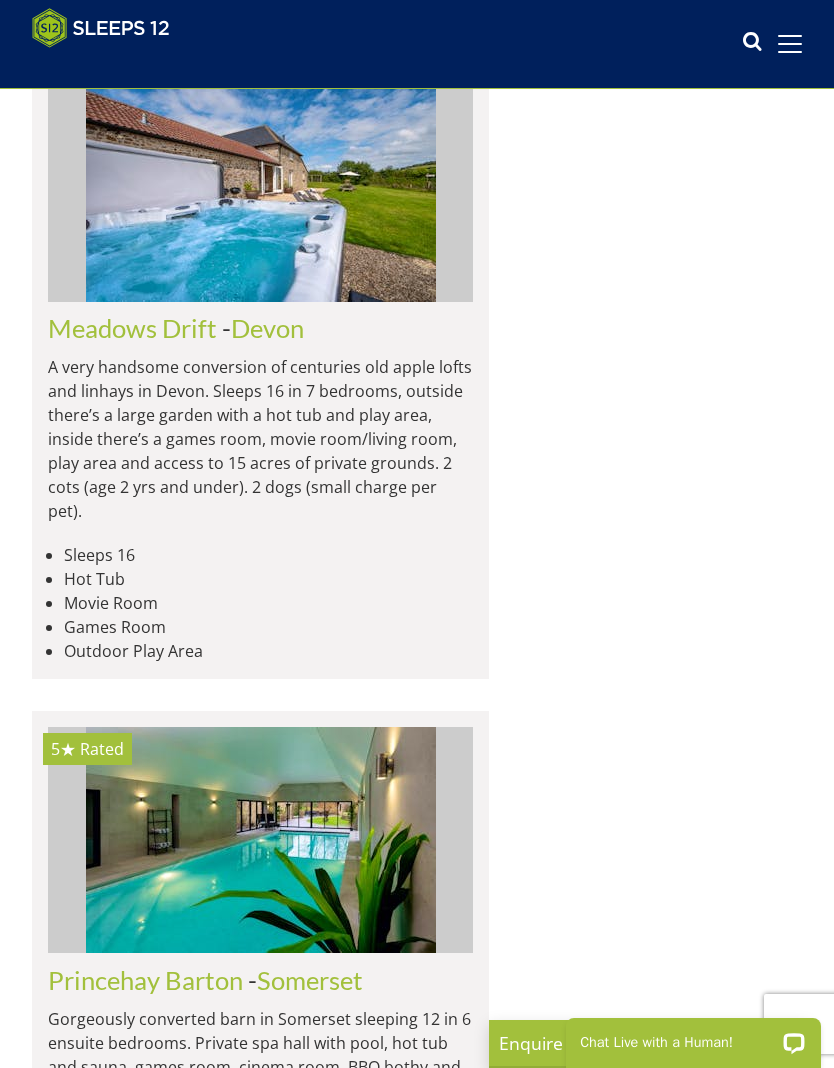 click at bounding box center [261, -1130] 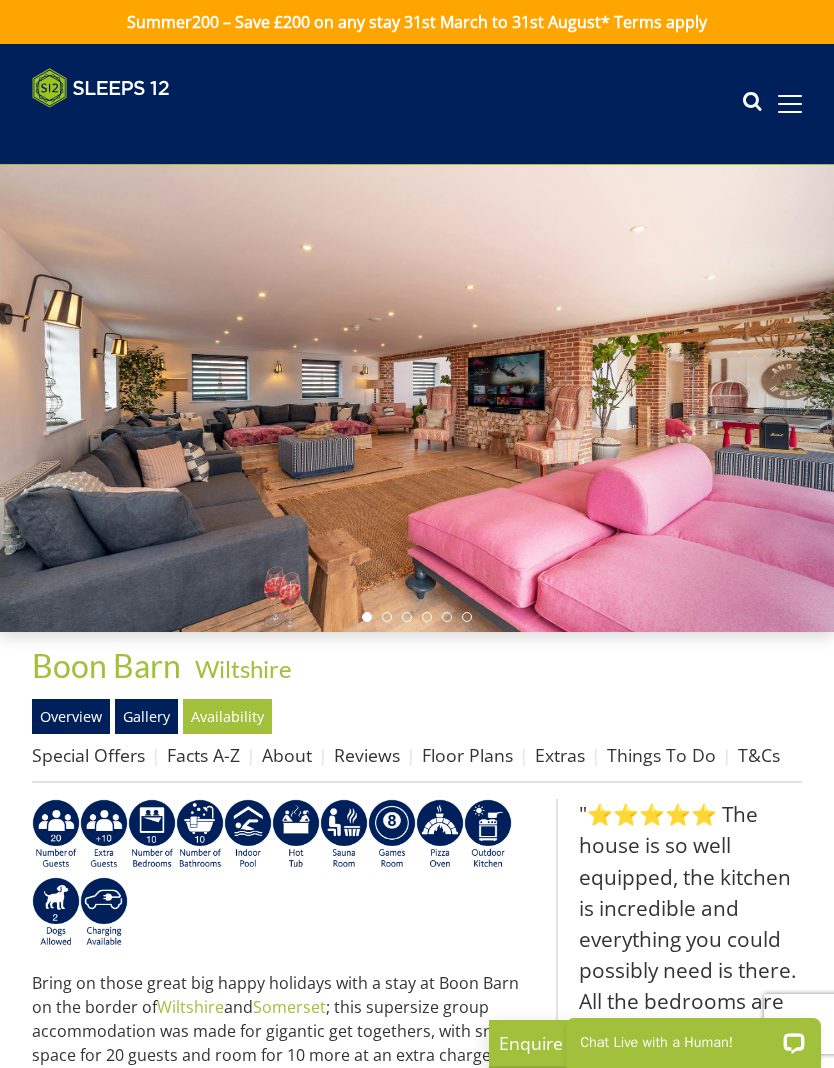 scroll, scrollTop: 0, scrollLeft: 0, axis: both 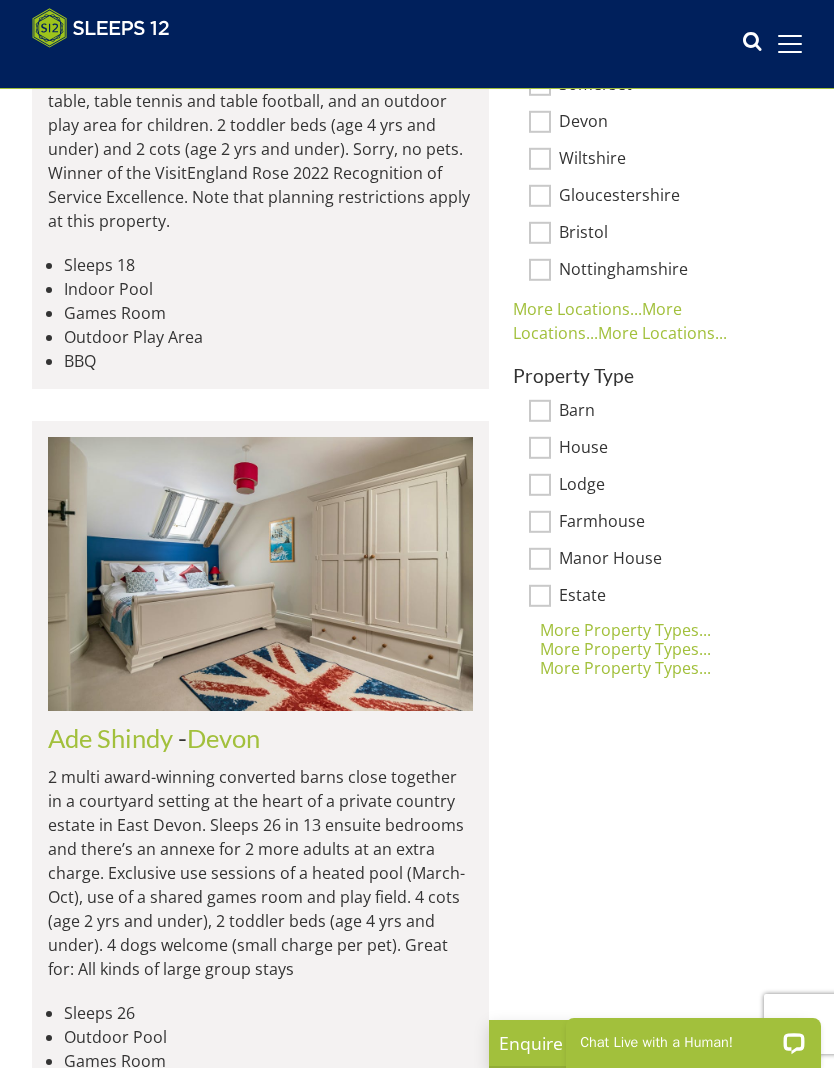click at bounding box center [14718, -37] 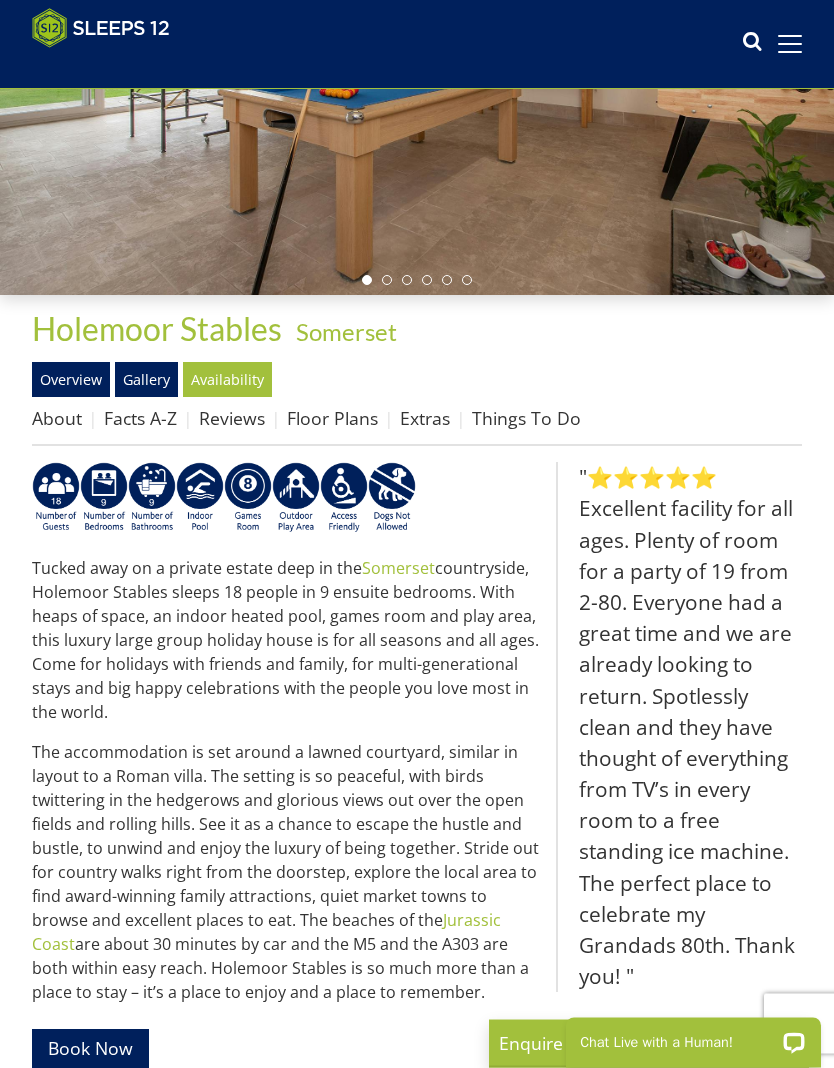 scroll, scrollTop: 307, scrollLeft: 0, axis: vertical 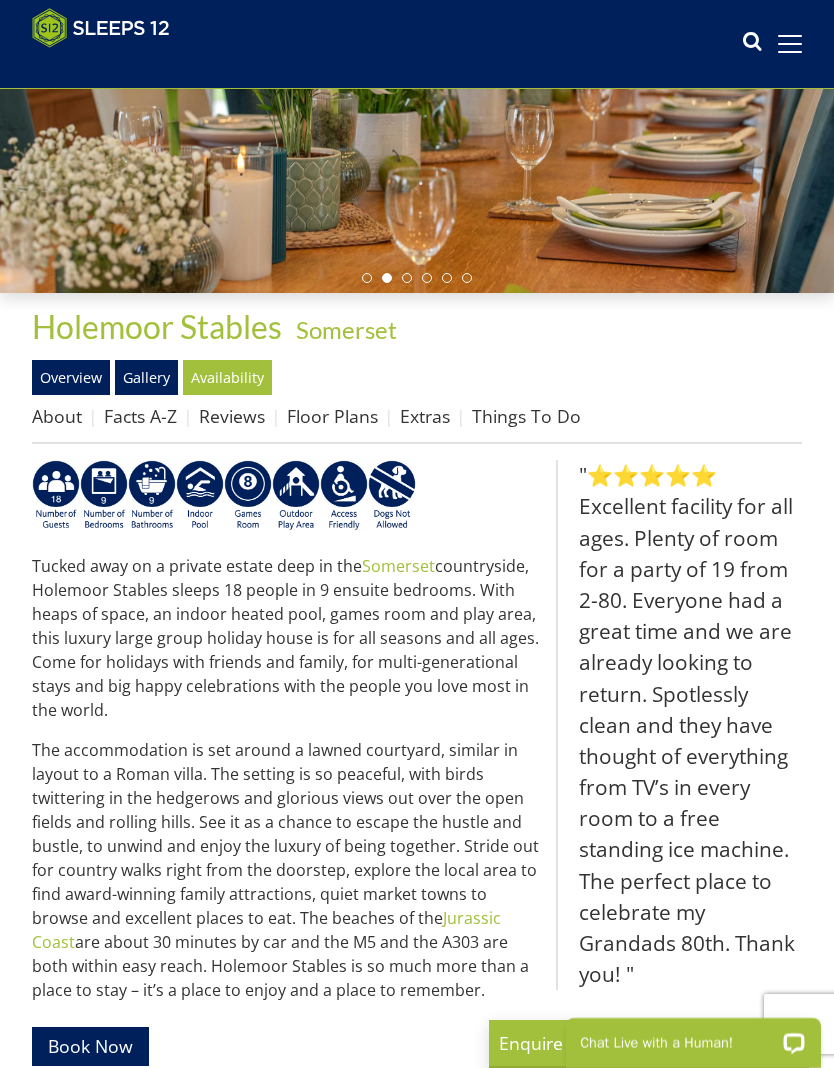 click on "Availability" at bounding box center [227, 377] 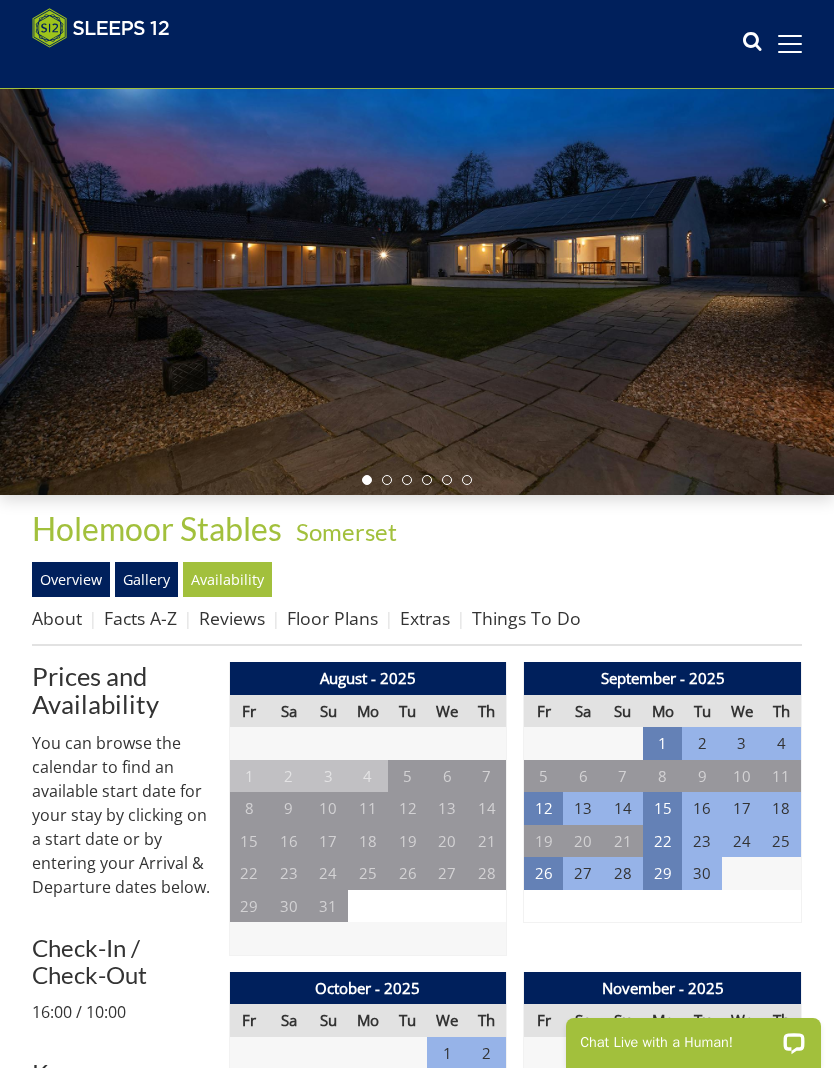 scroll, scrollTop: 36, scrollLeft: 0, axis: vertical 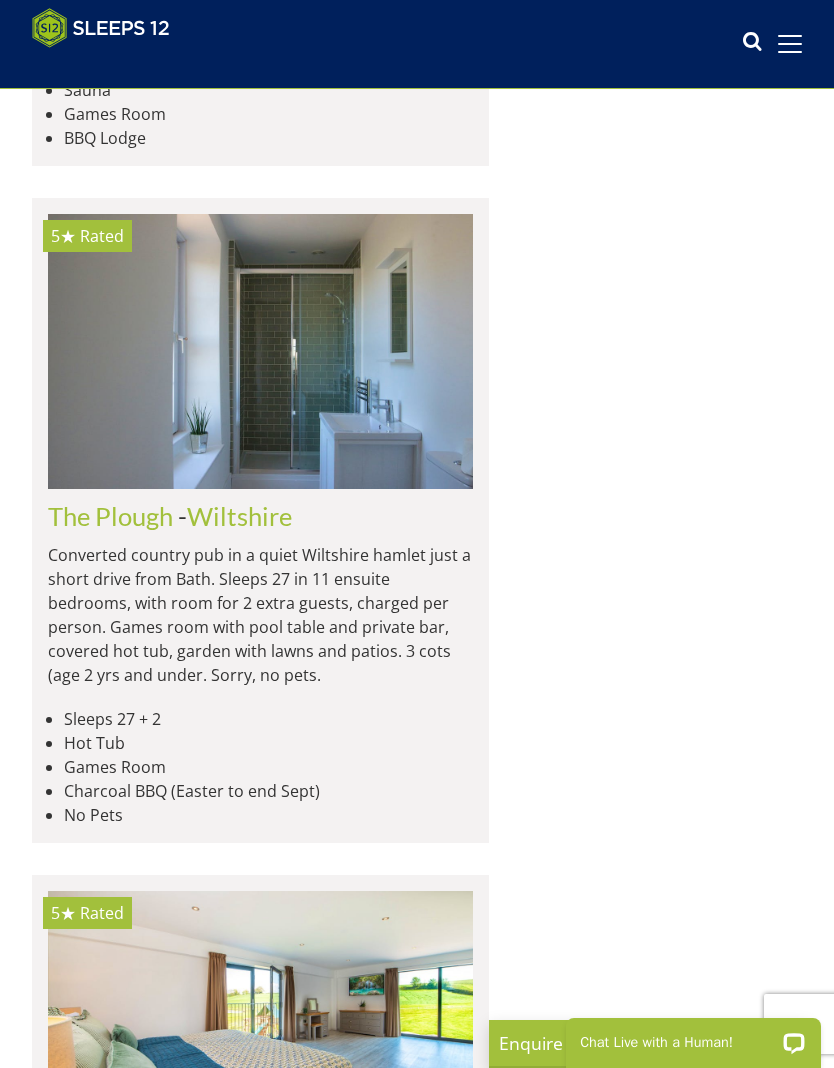 click at bounding box center (260, 351) 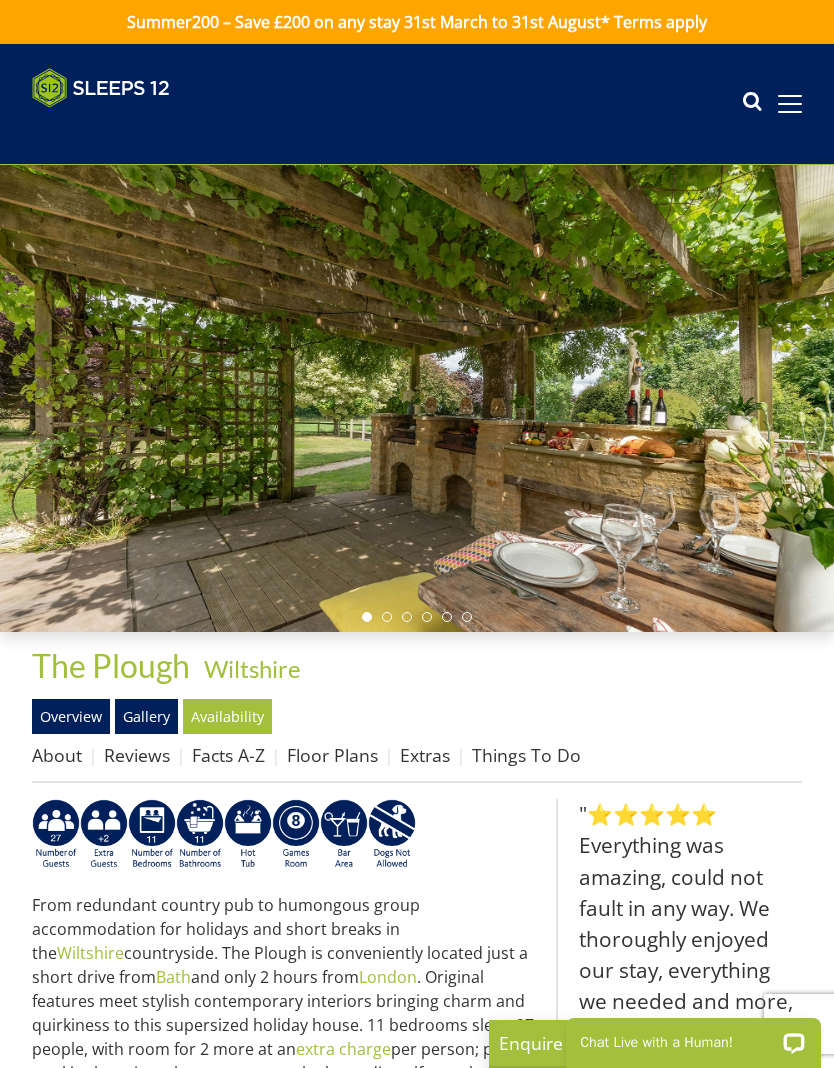 scroll, scrollTop: 0, scrollLeft: 0, axis: both 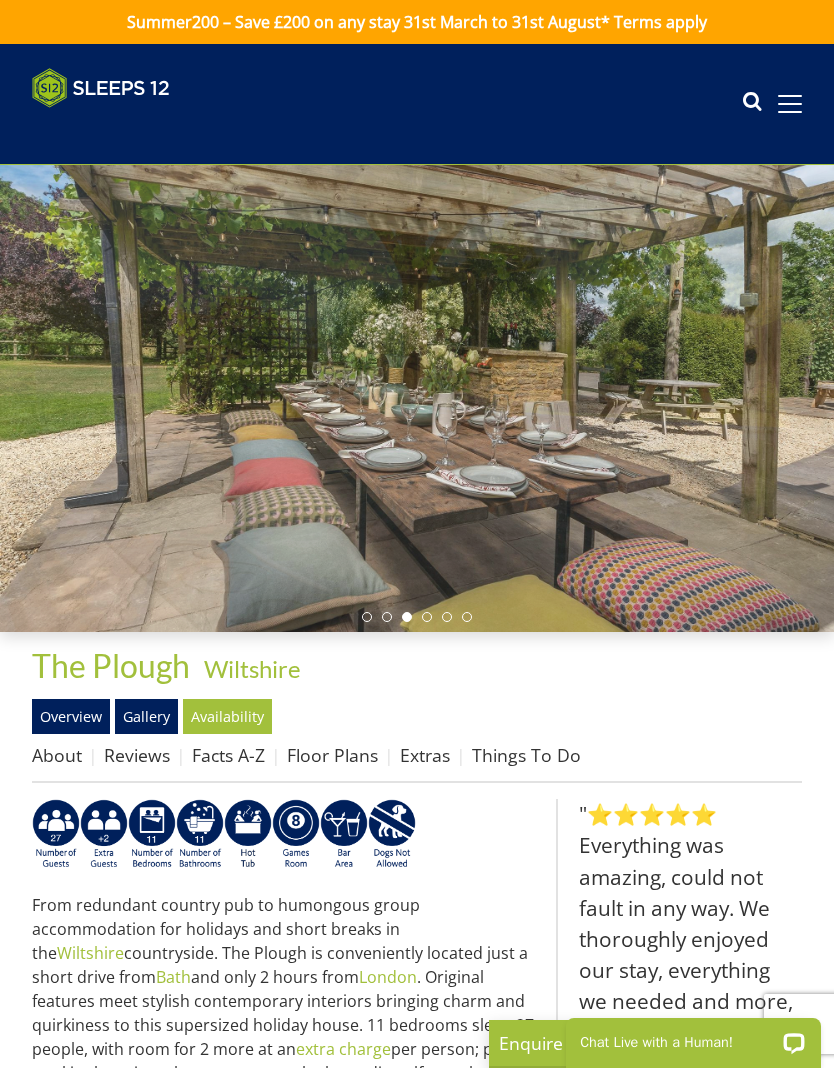 click on "Availability" at bounding box center [227, 716] 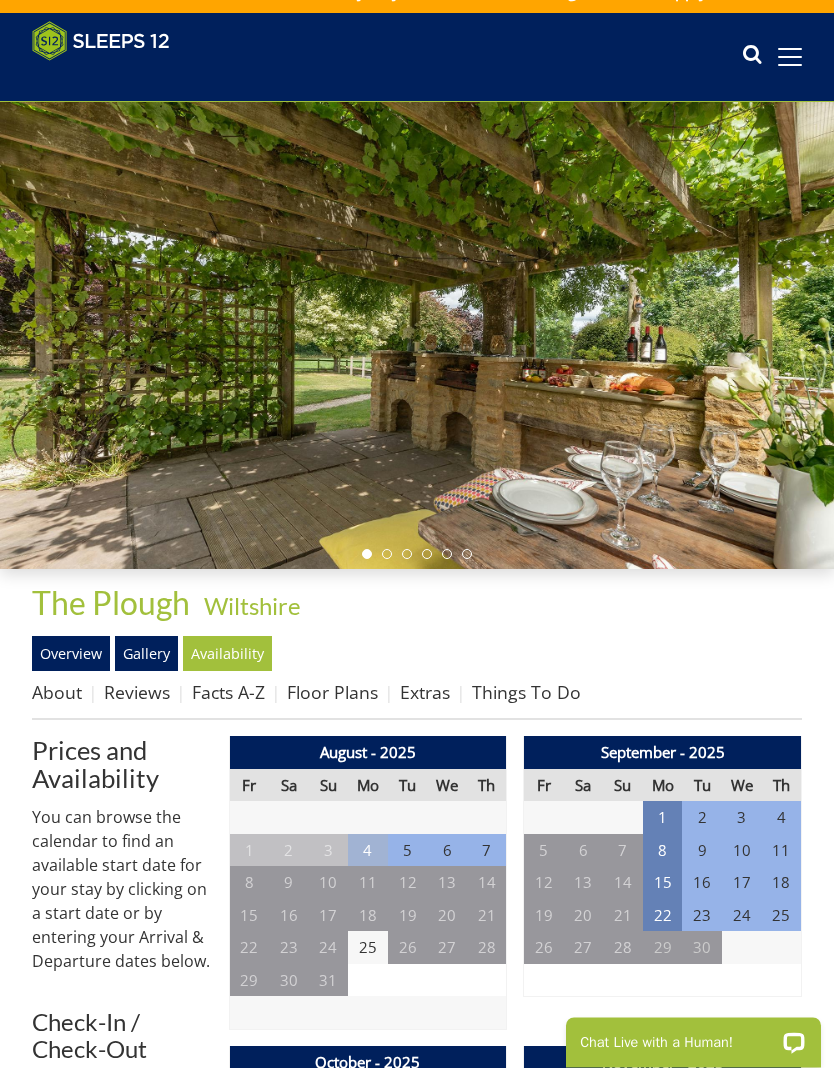 scroll, scrollTop: 0, scrollLeft: 0, axis: both 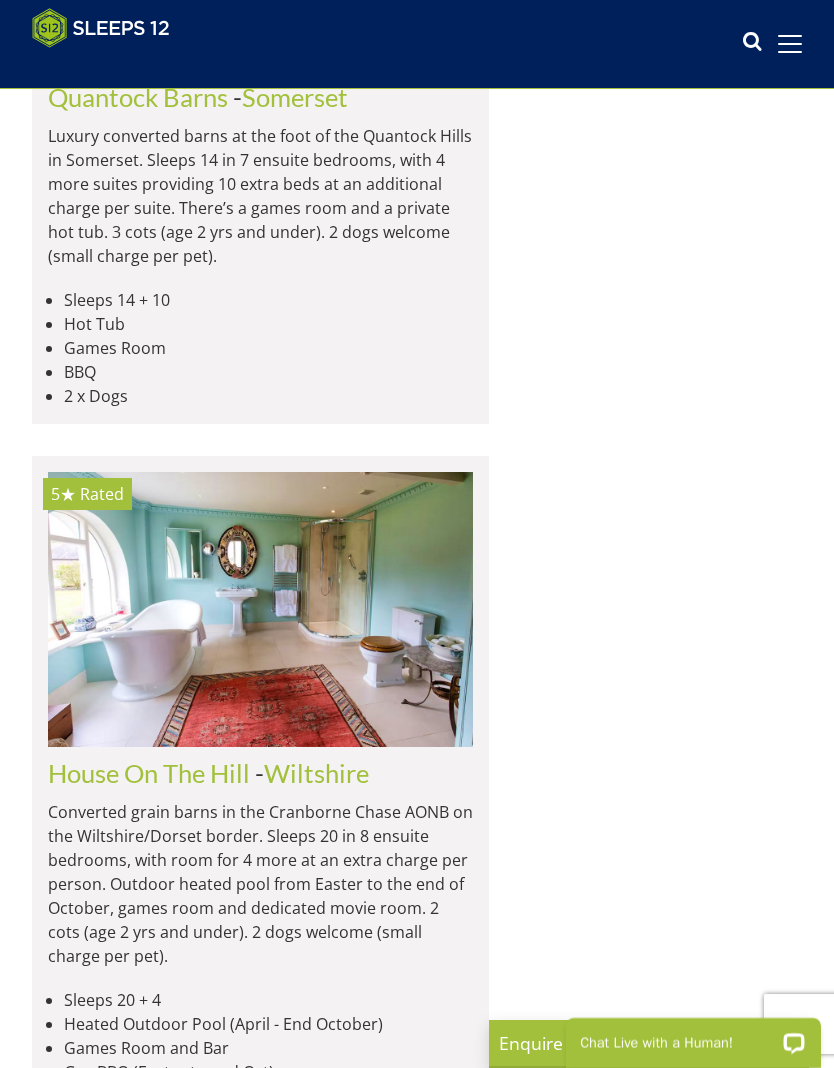 click at bounding box center [260, 609] 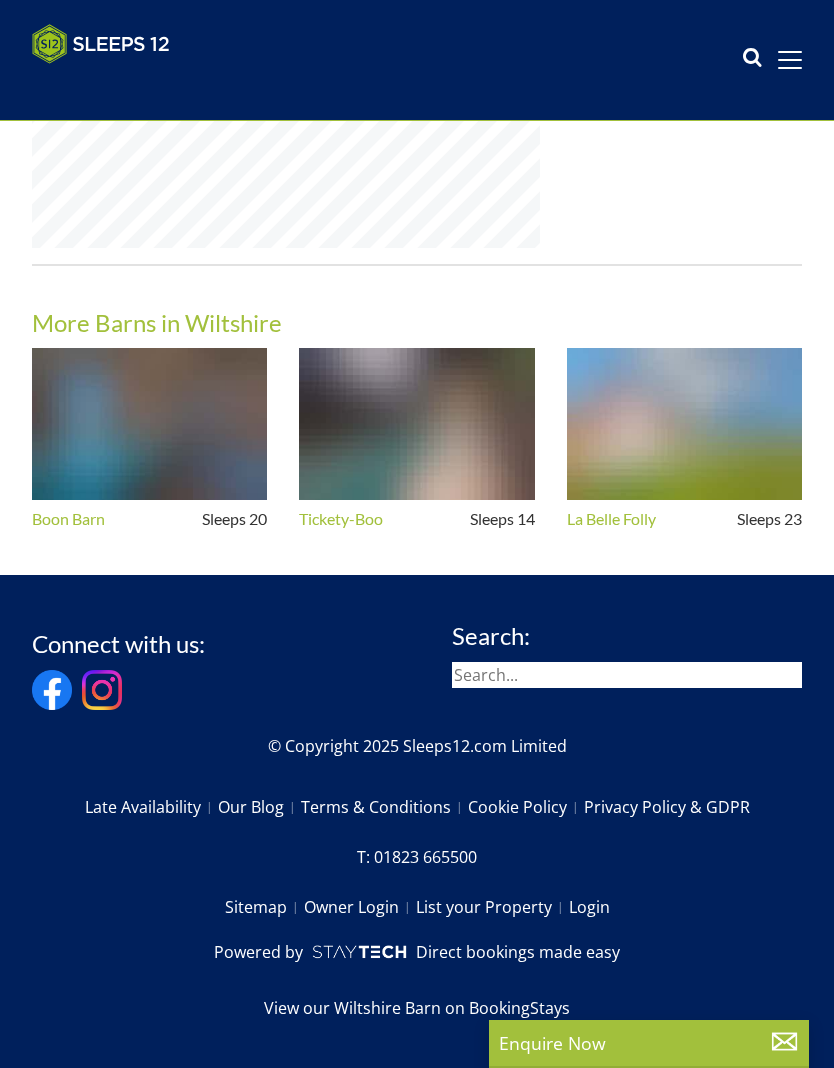 scroll, scrollTop: 0, scrollLeft: 0, axis: both 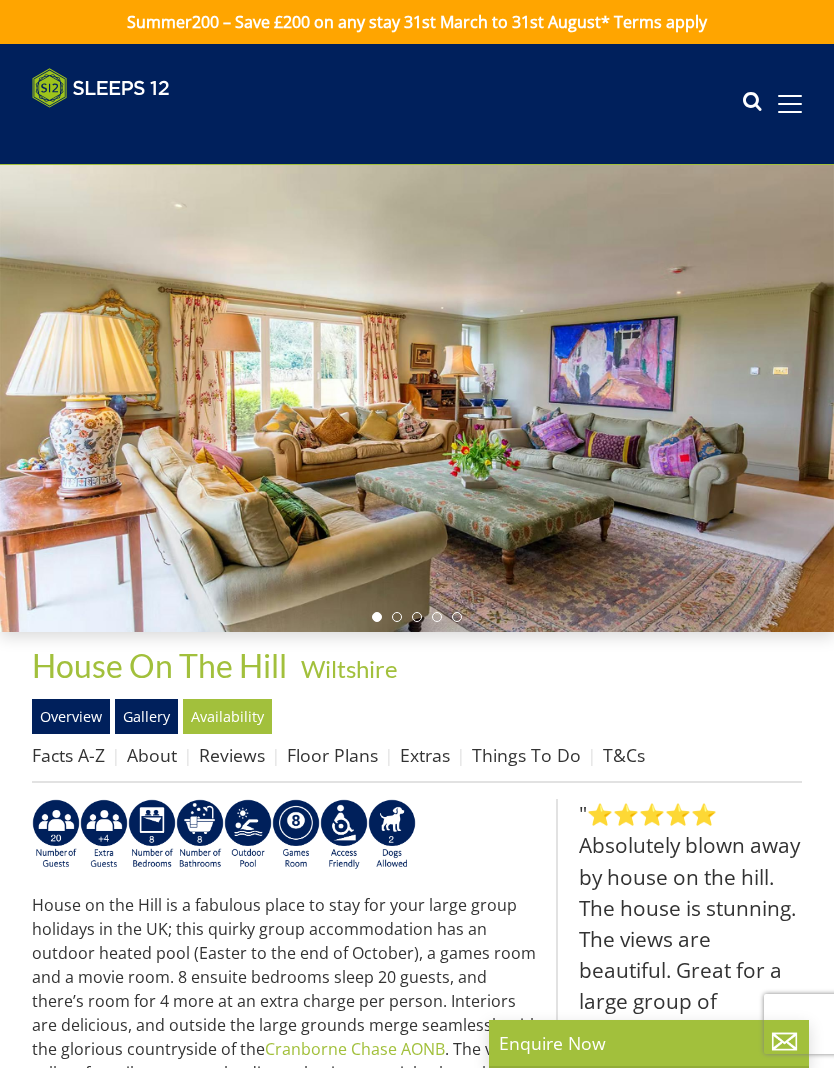 click on "Availability" at bounding box center [227, 716] 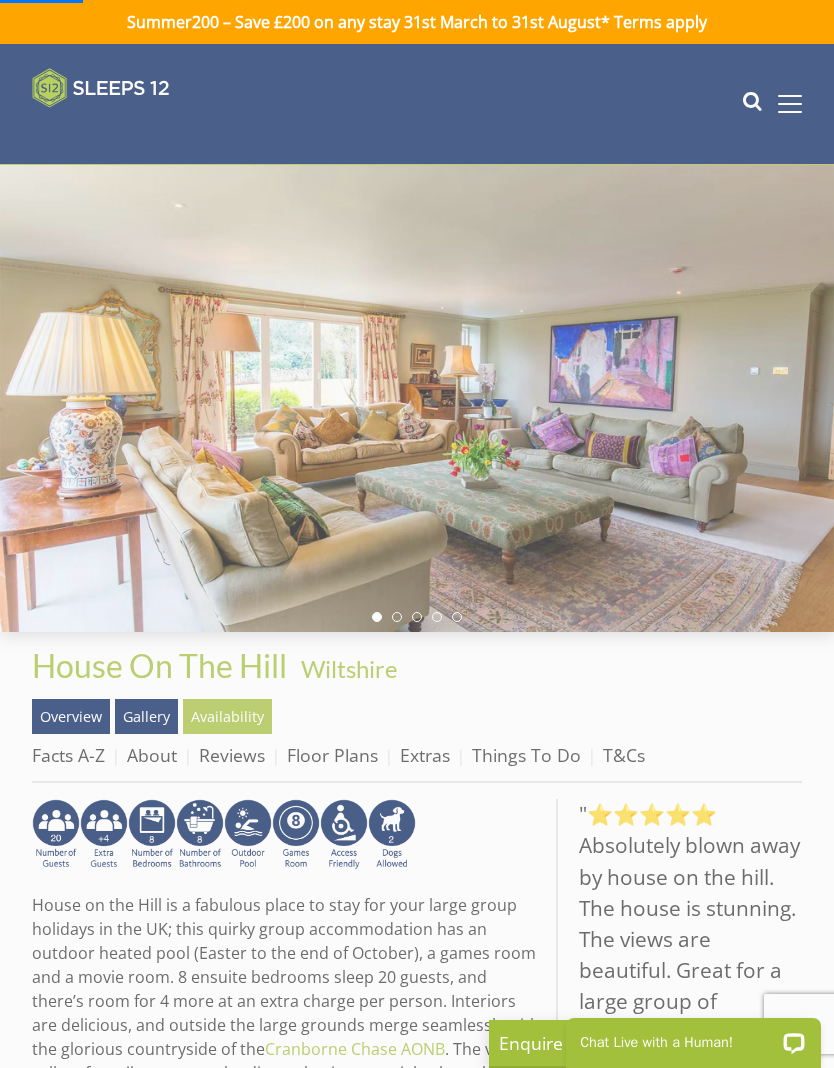 scroll, scrollTop: 0, scrollLeft: 0, axis: both 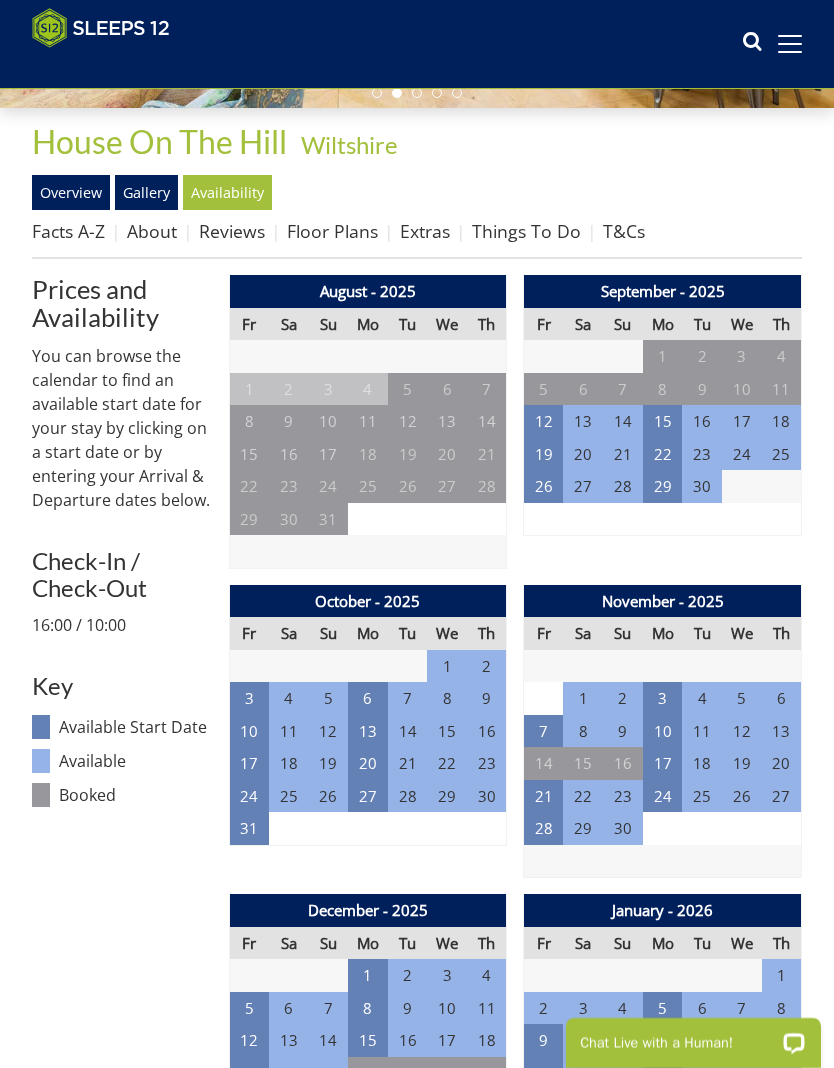 click on "27" at bounding box center (368, 796) 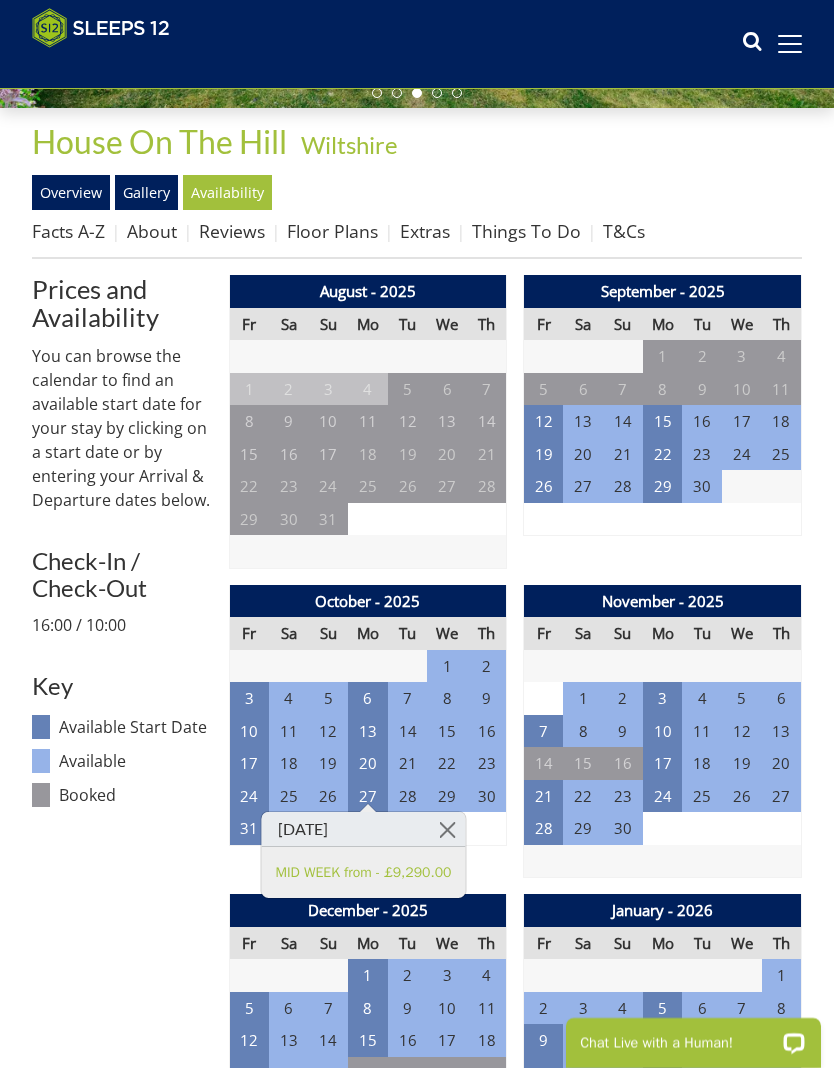 click at bounding box center (447, 829) 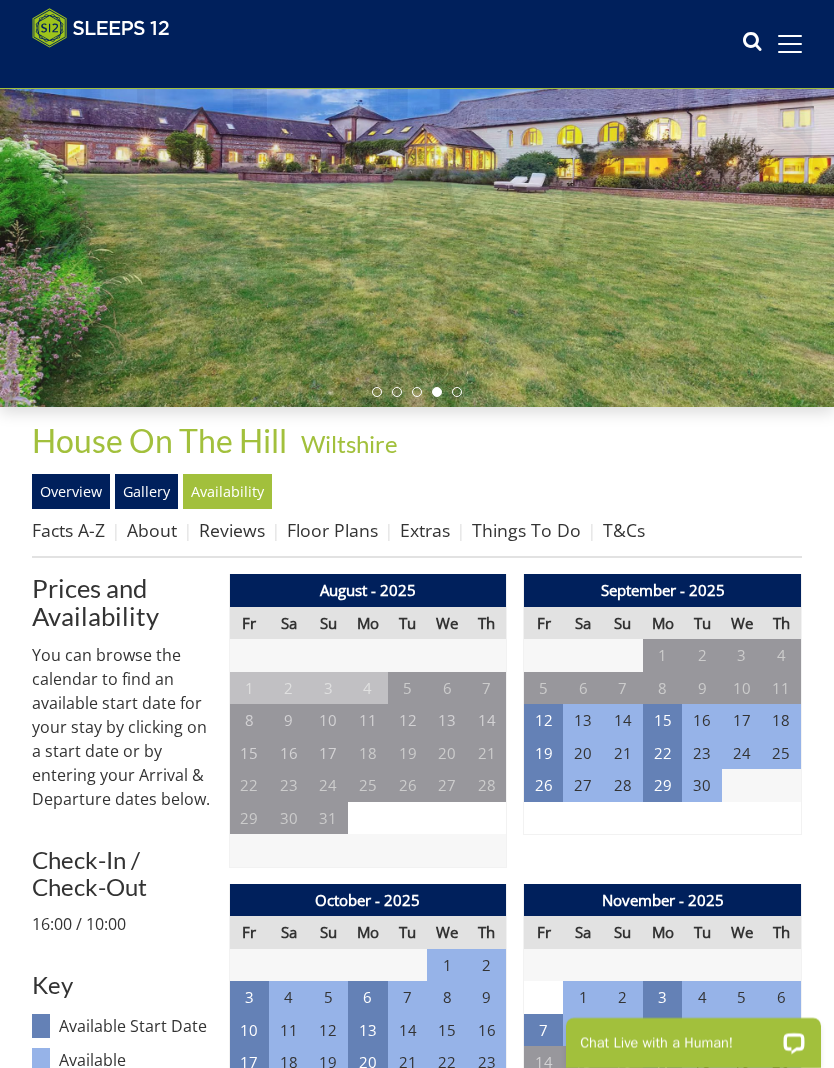 scroll, scrollTop: 0, scrollLeft: 0, axis: both 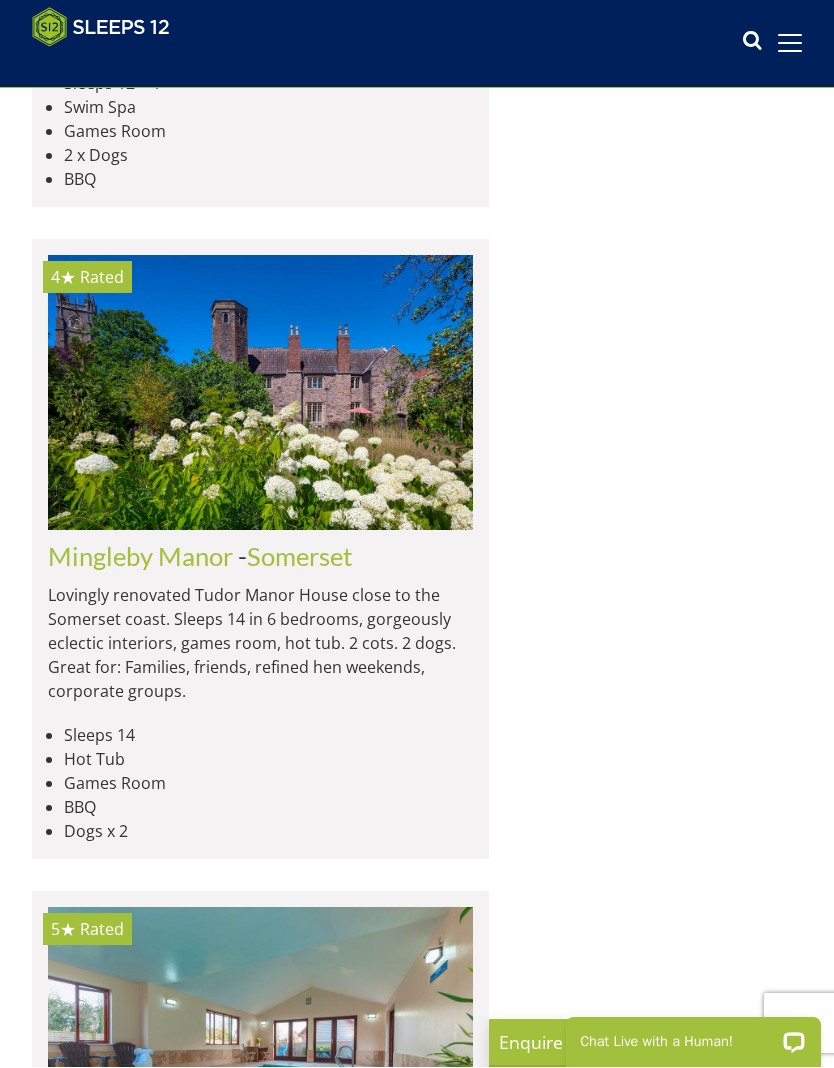 click on "Load More" at bounding box center (261, 2062) 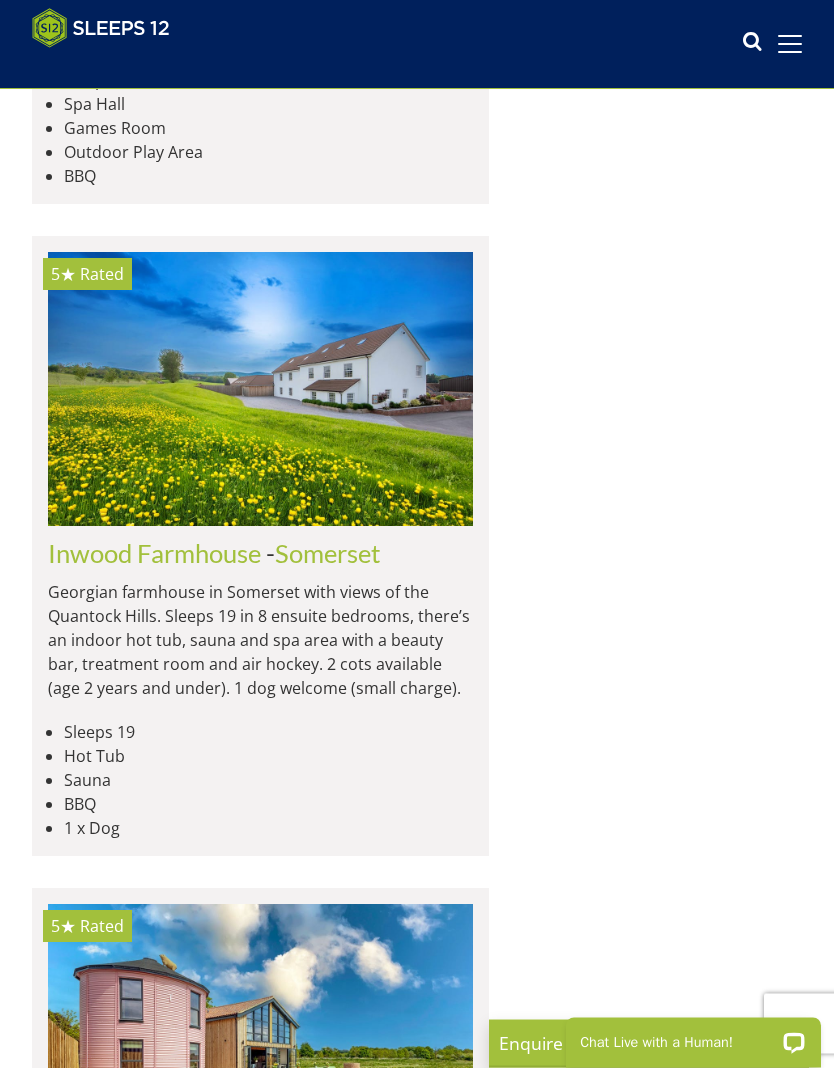 scroll, scrollTop: 14282, scrollLeft: 0, axis: vertical 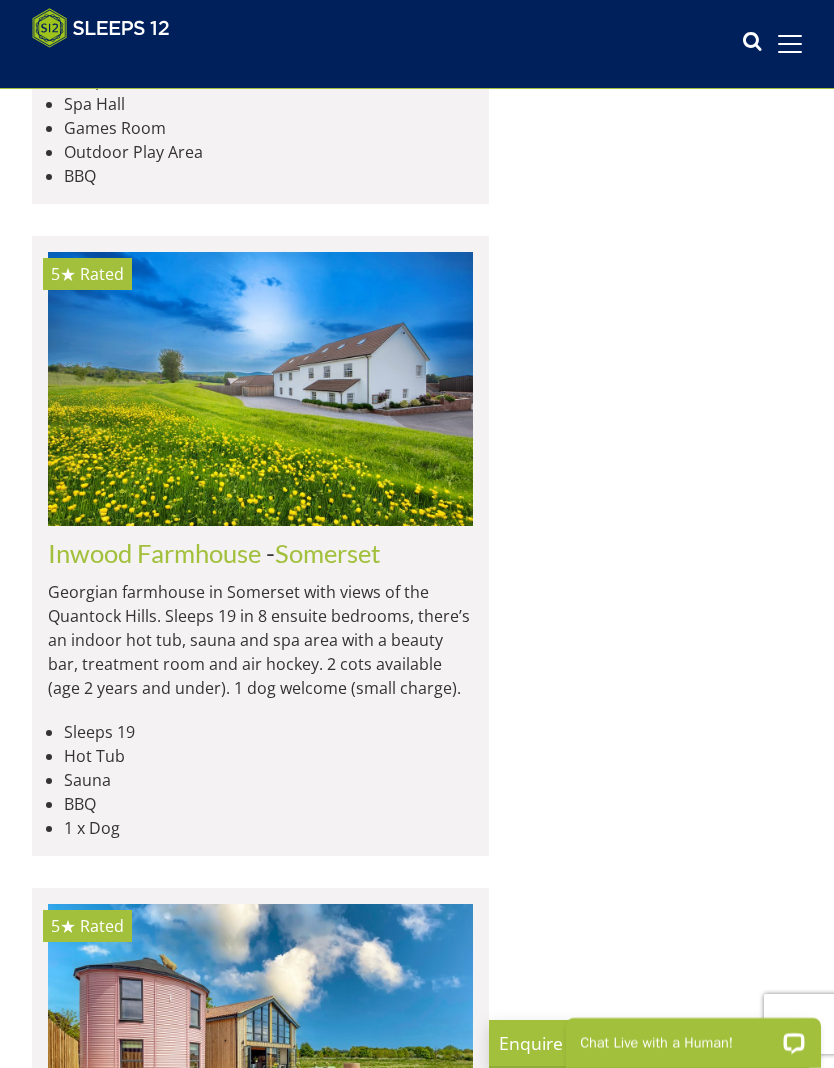 click at bounding box center [260, 1041] 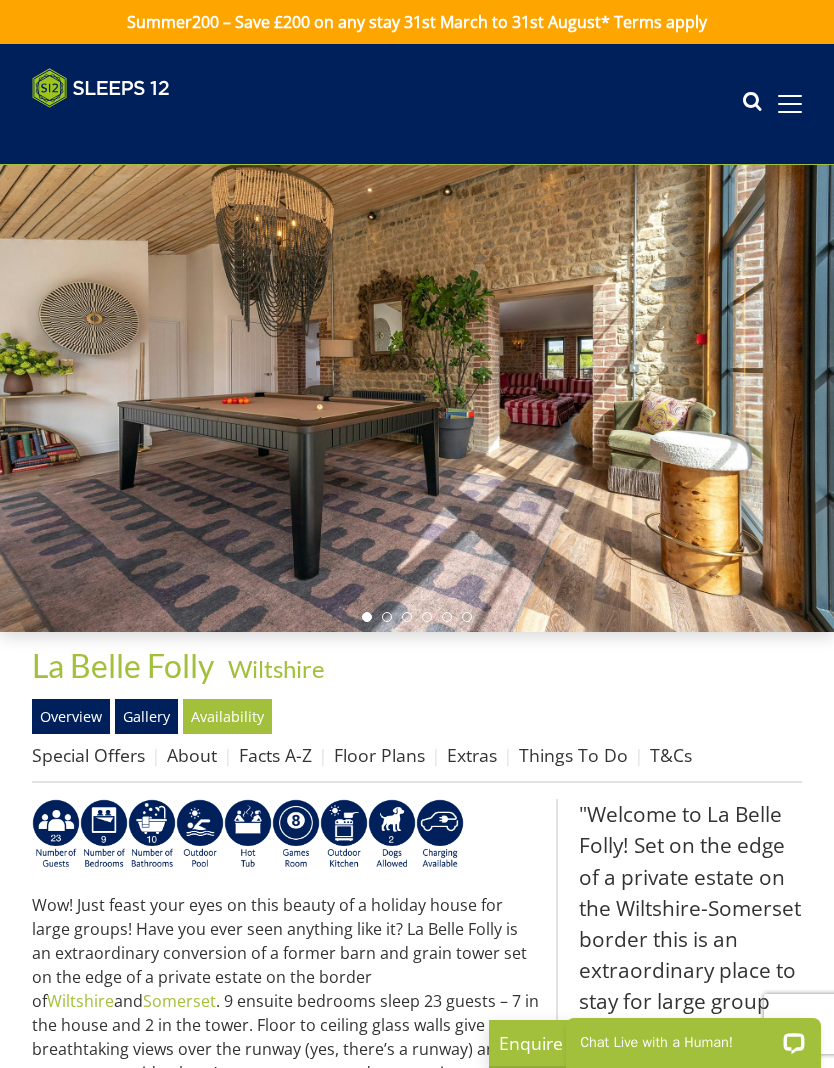 scroll, scrollTop: 0, scrollLeft: 0, axis: both 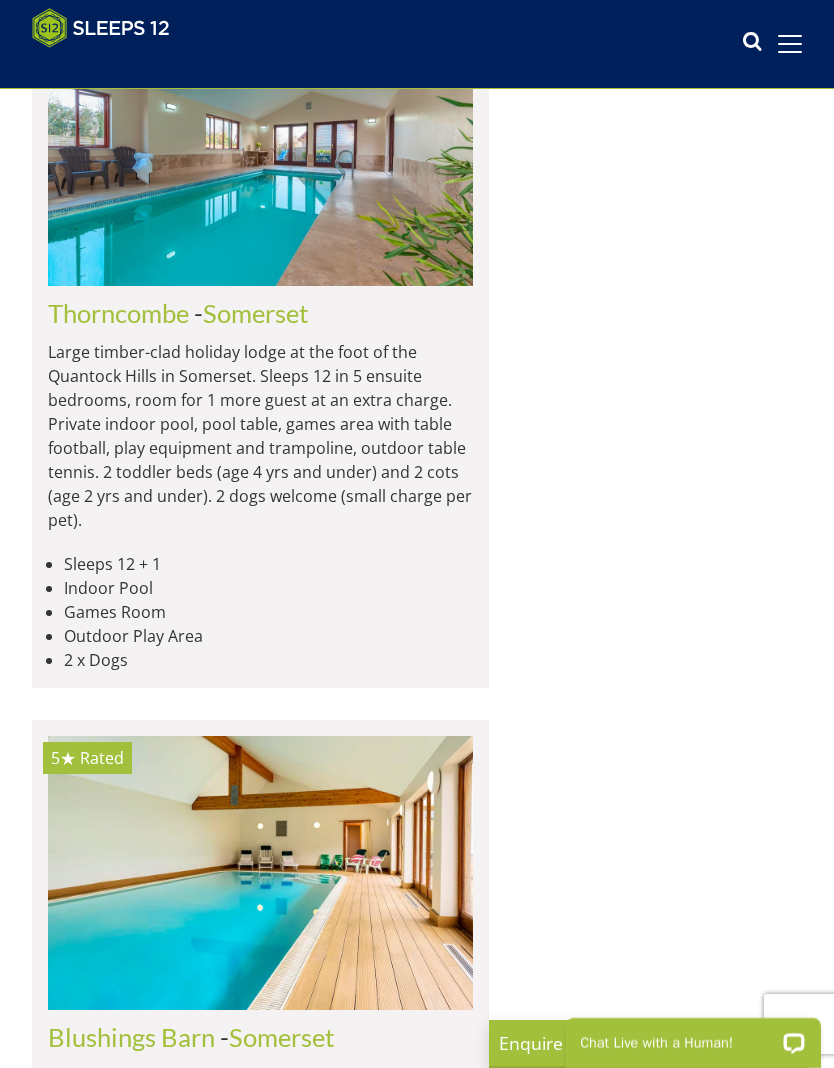 click at bounding box center (260, 6407) 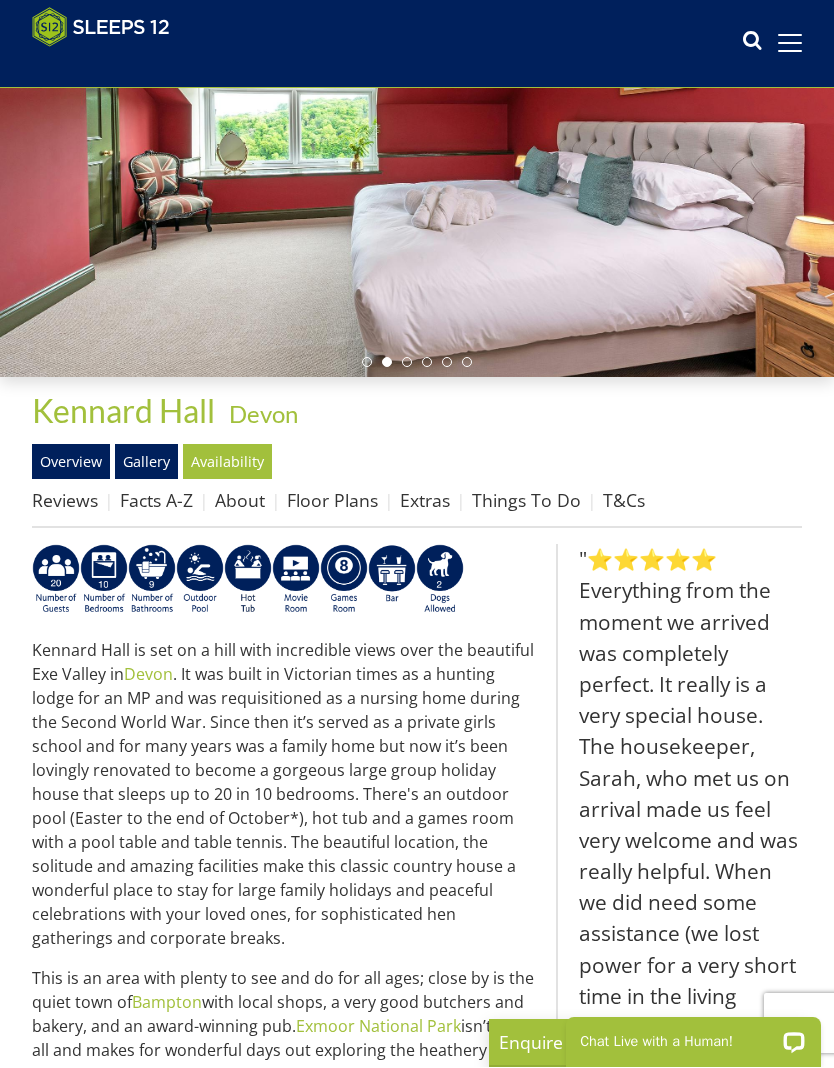 scroll, scrollTop: 223, scrollLeft: 0, axis: vertical 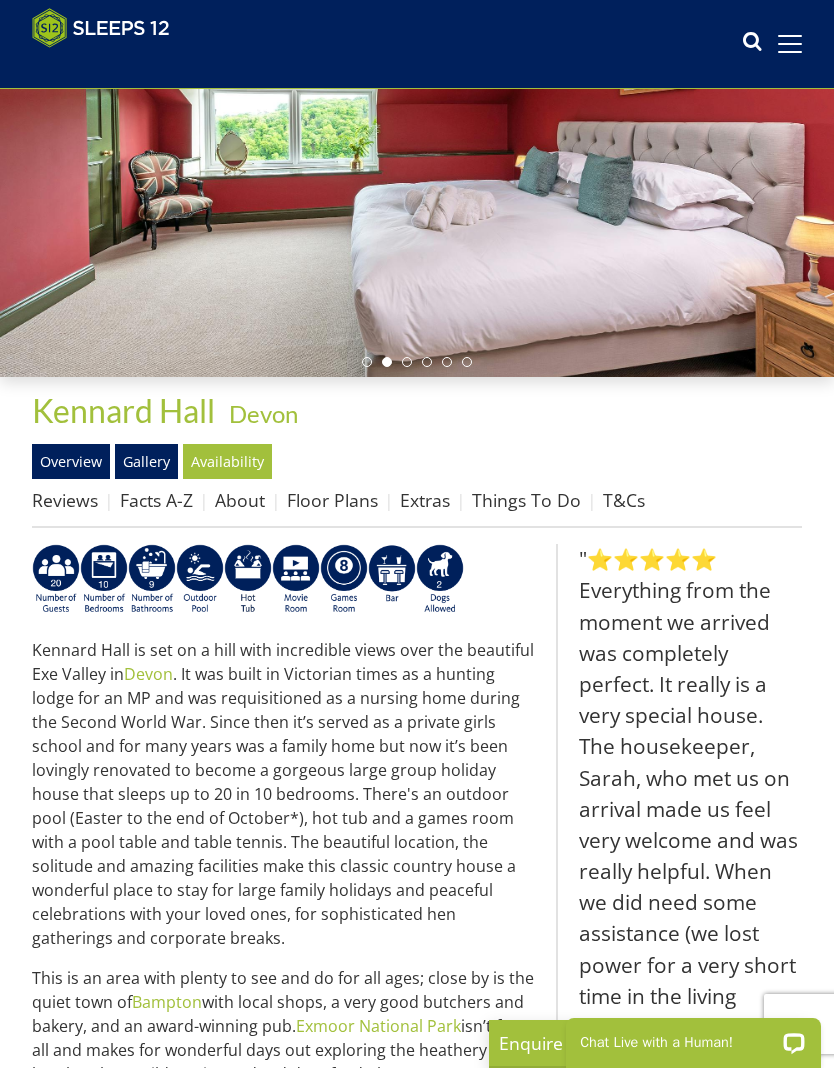 click on "Availability" at bounding box center [227, 461] 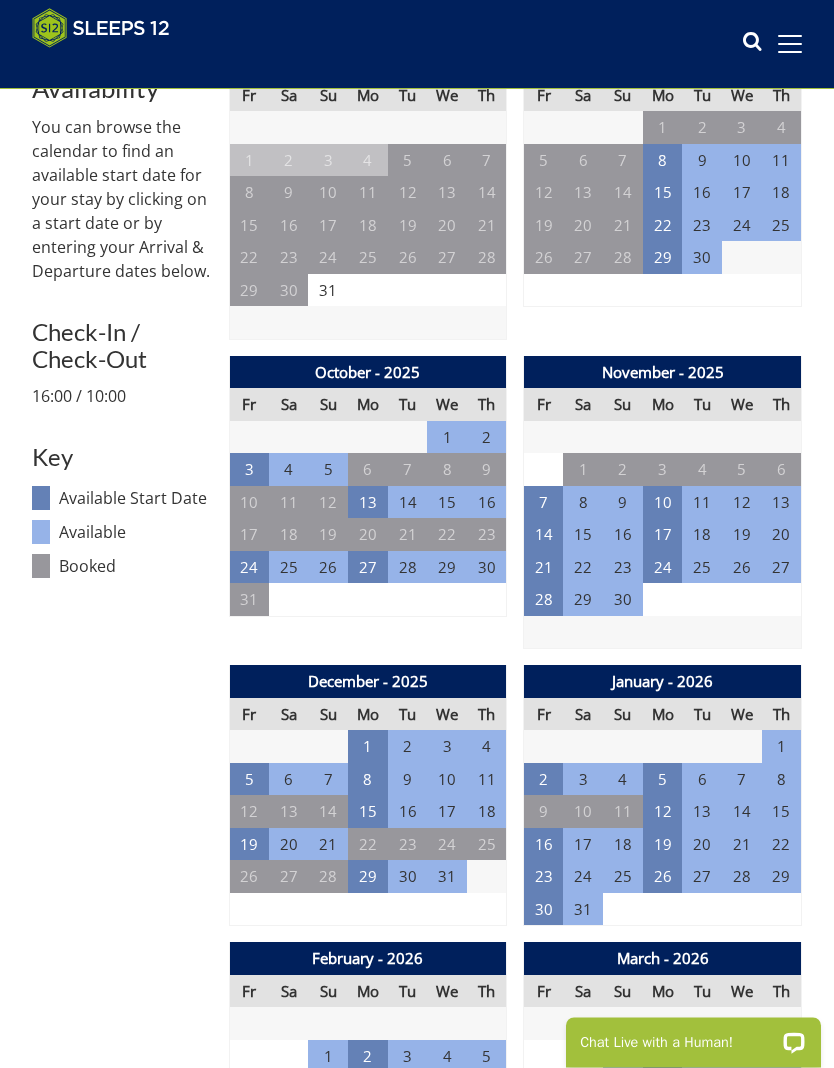 scroll, scrollTop: 742, scrollLeft: 0, axis: vertical 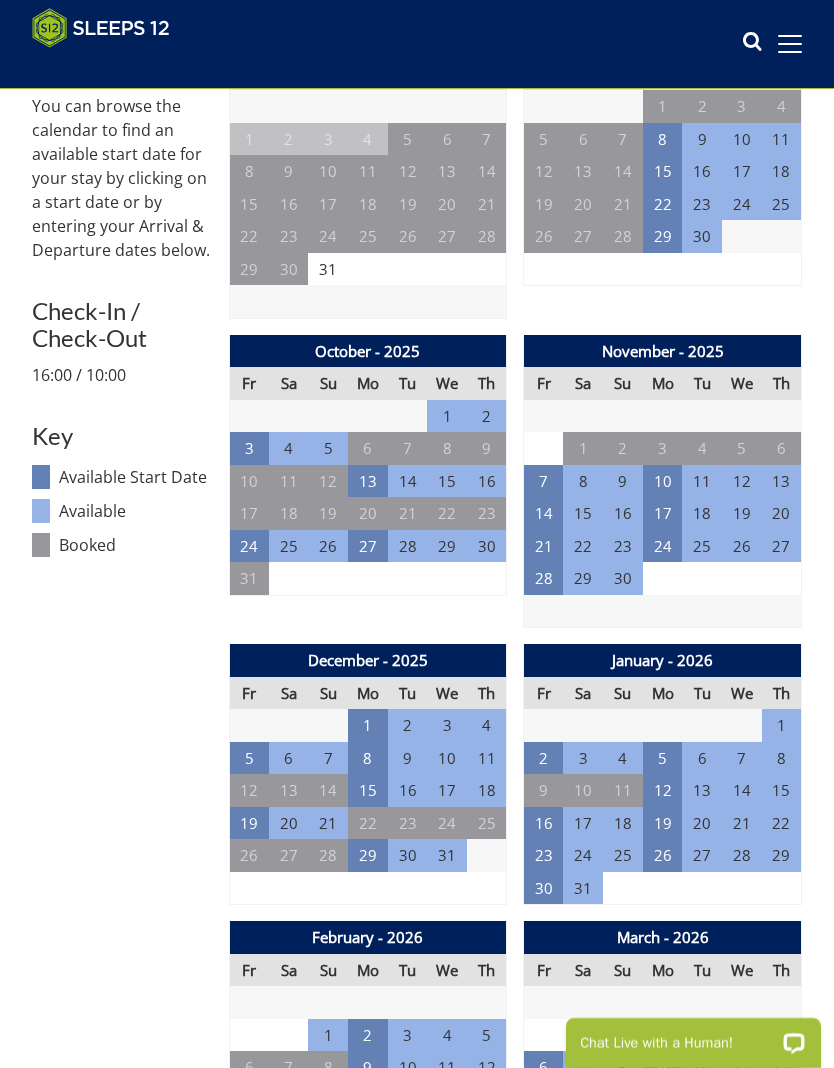 click on "27" at bounding box center [368, 546] 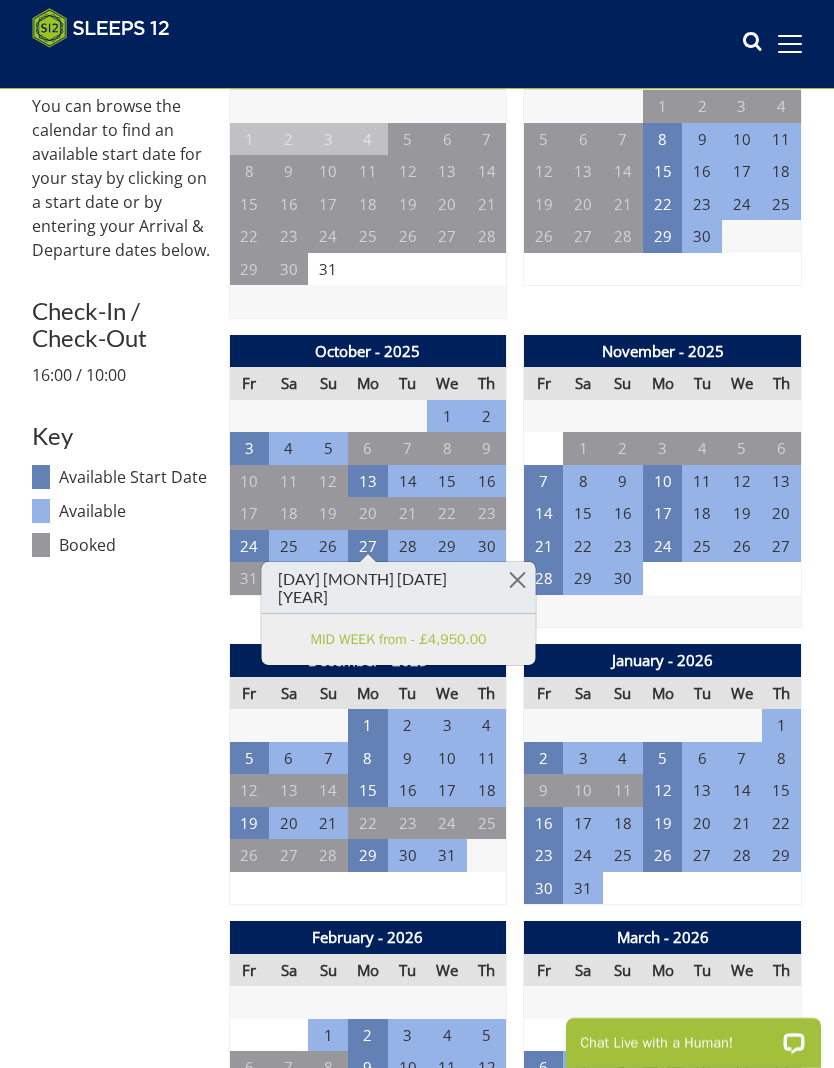 click at bounding box center [517, 579] 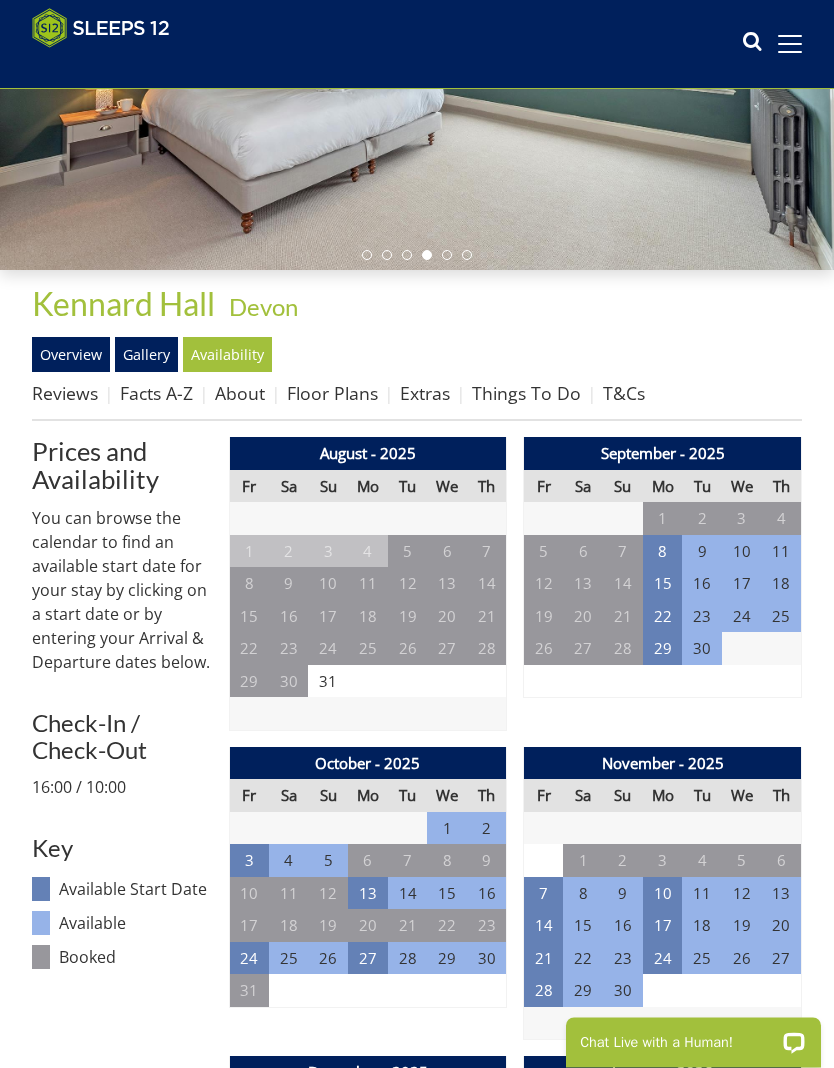 scroll, scrollTop: 330, scrollLeft: 0, axis: vertical 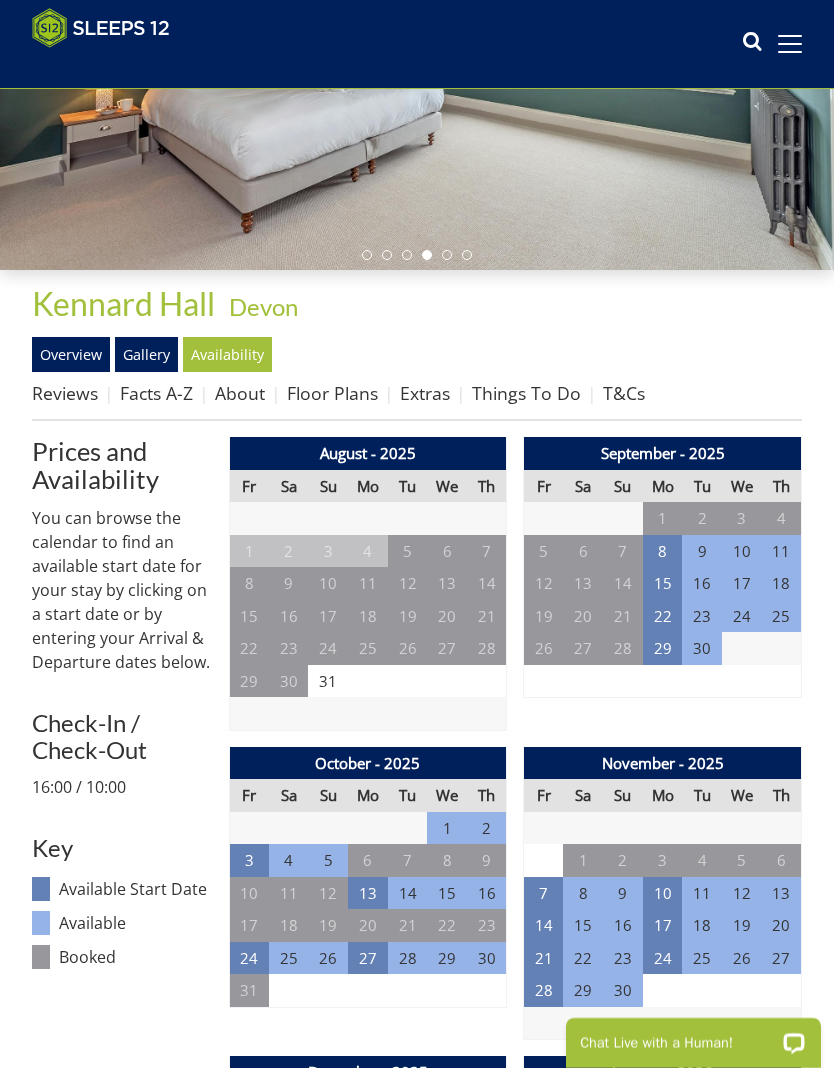 click on "Gallery" at bounding box center [146, 354] 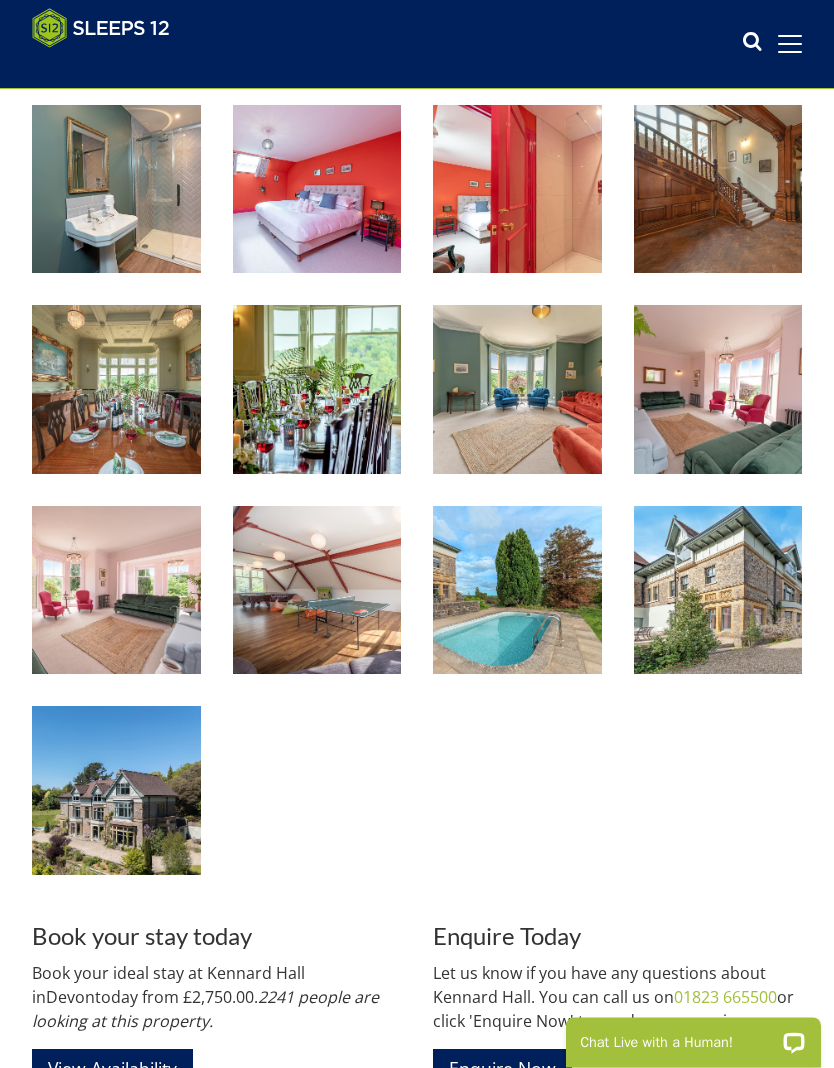 scroll, scrollTop: 2066, scrollLeft: 0, axis: vertical 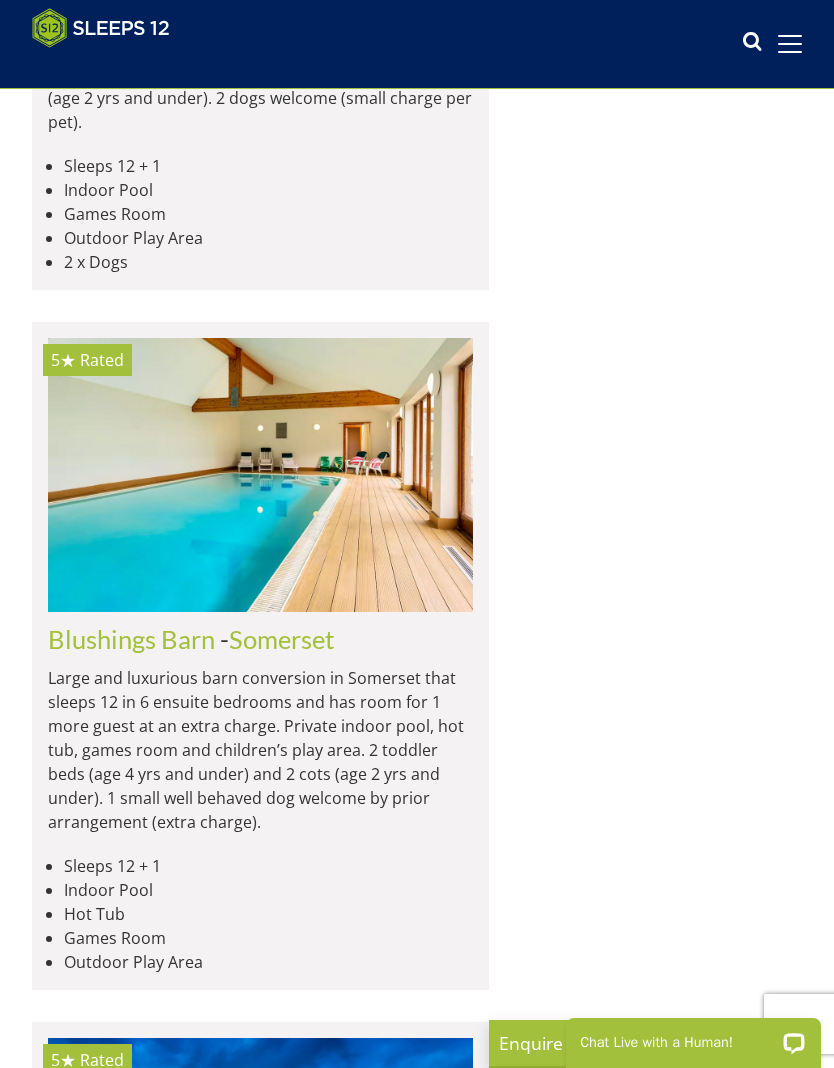 click at bounding box center (260, 8062) 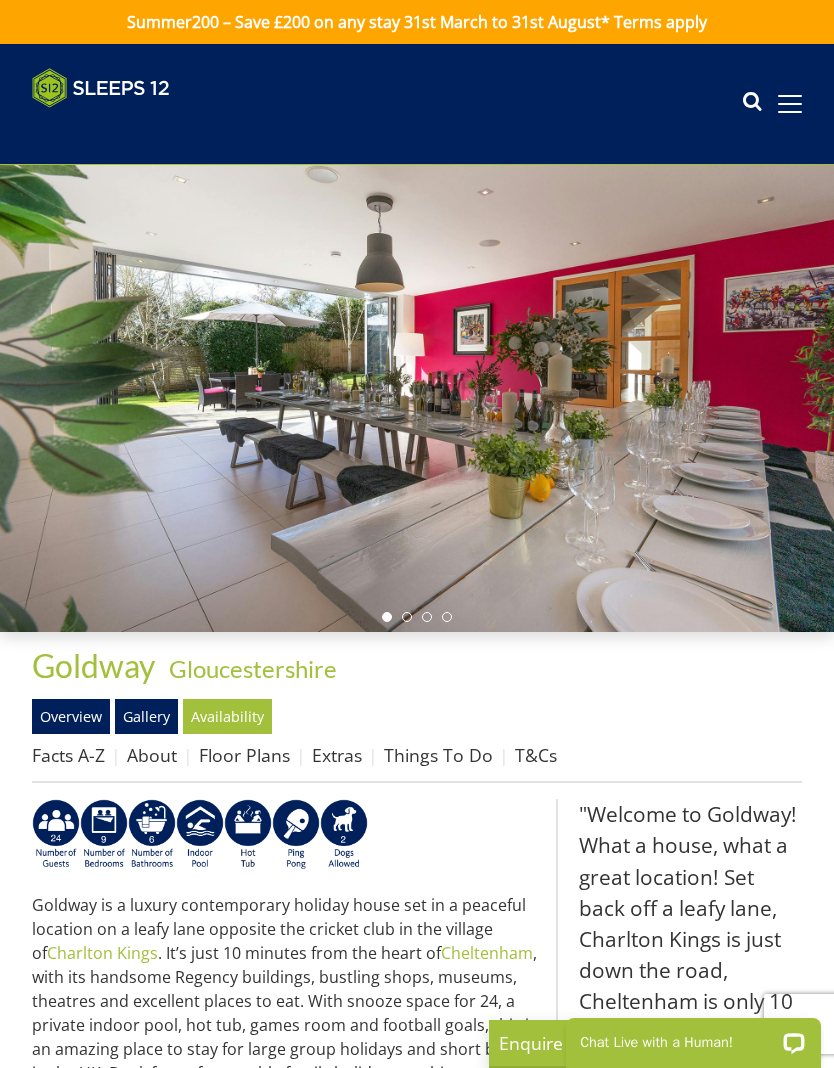 scroll, scrollTop: 0, scrollLeft: 0, axis: both 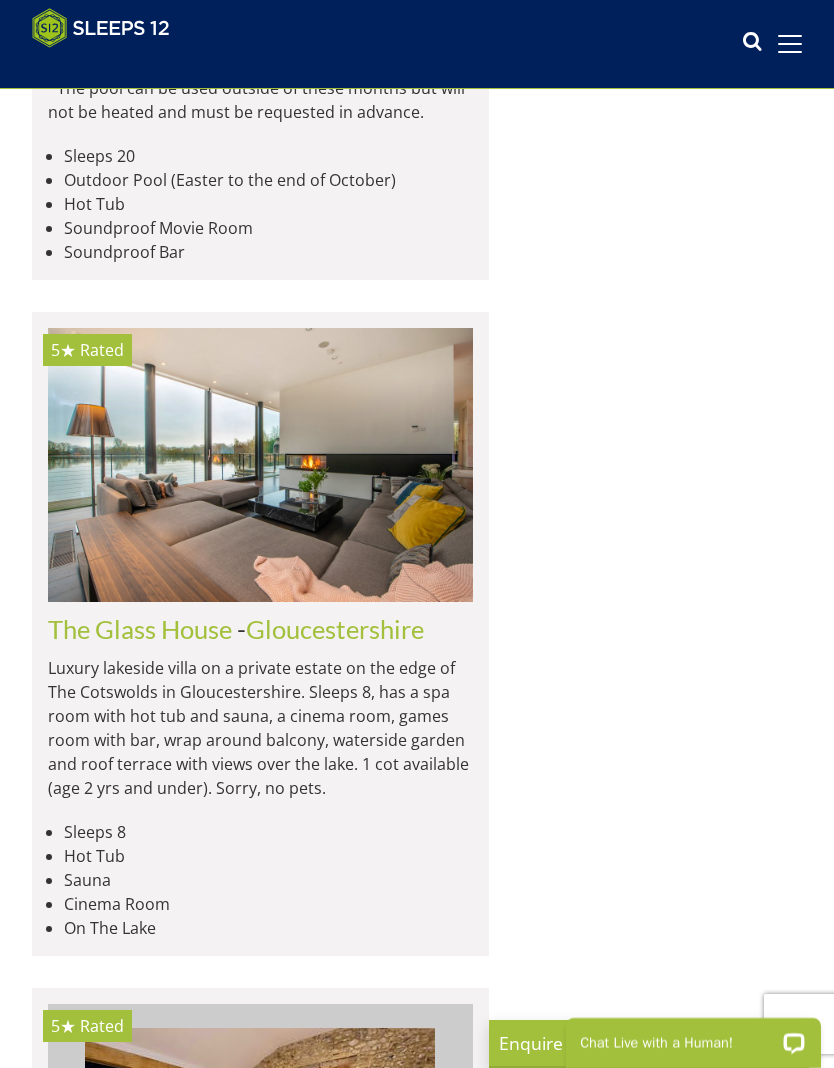 click on "Load More" at bounding box center [261, 8687] 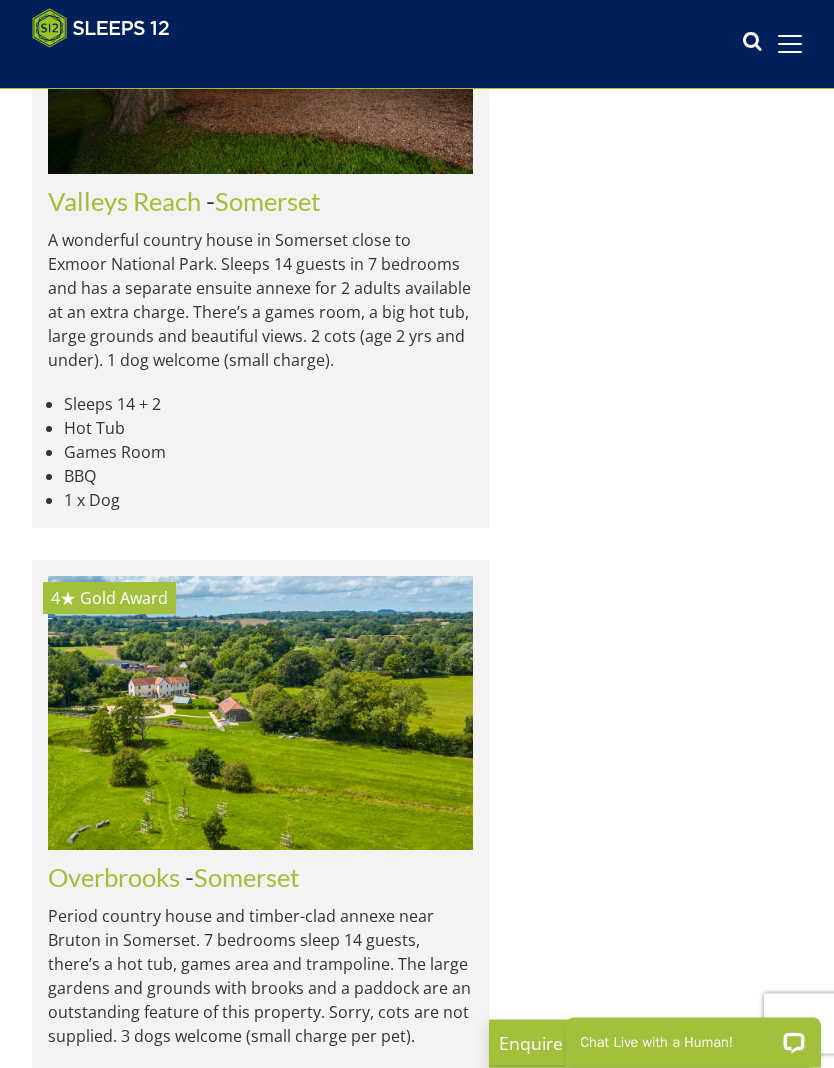 scroll, scrollTop: 26587, scrollLeft: 0, axis: vertical 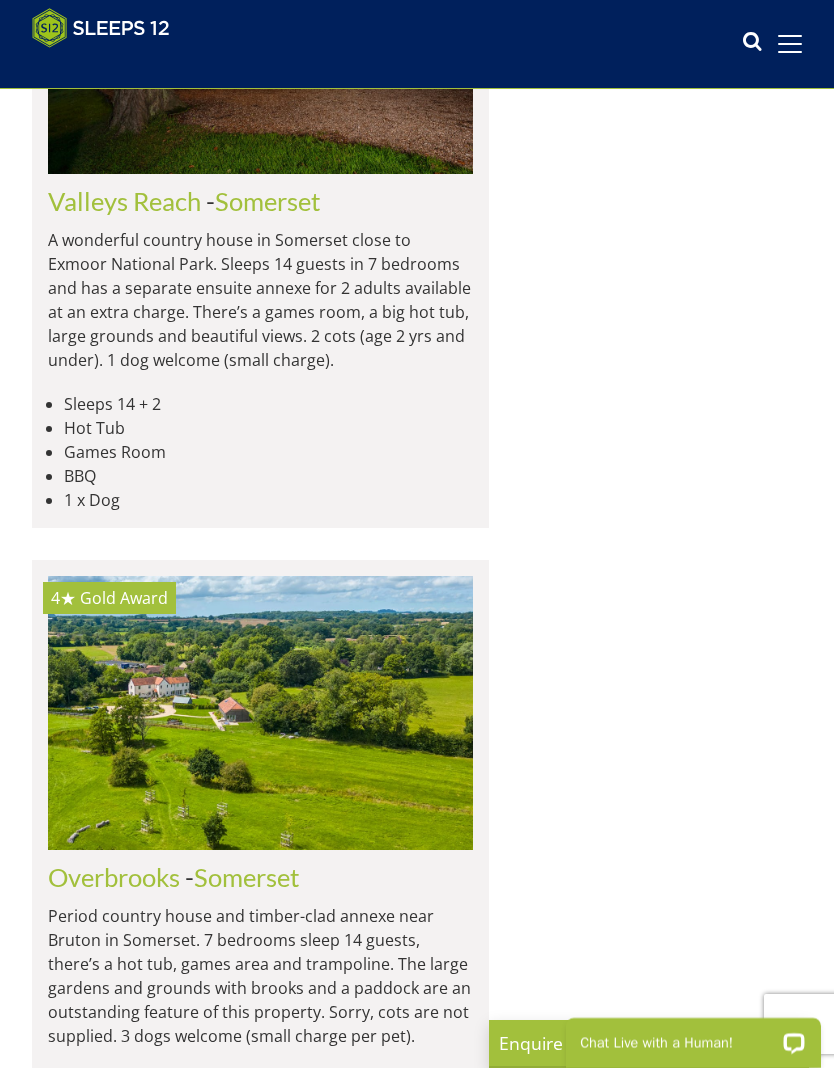 click at bounding box center (261, 5712) 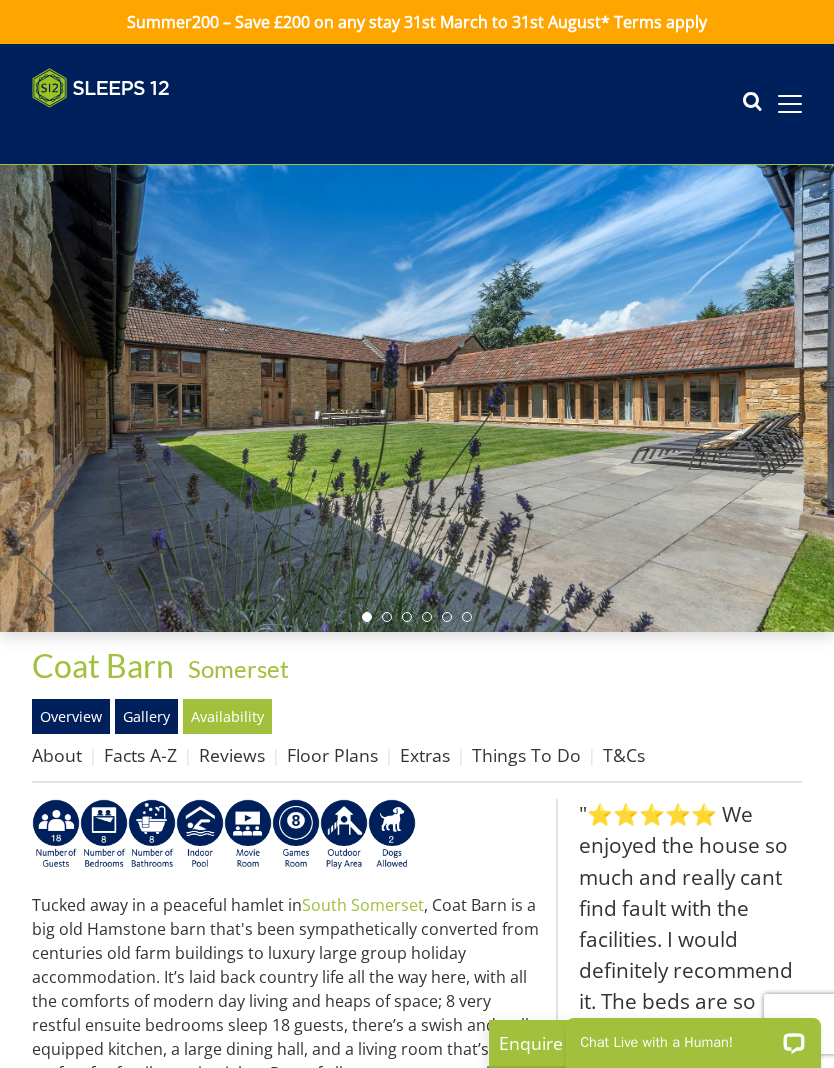 scroll, scrollTop: 0, scrollLeft: 0, axis: both 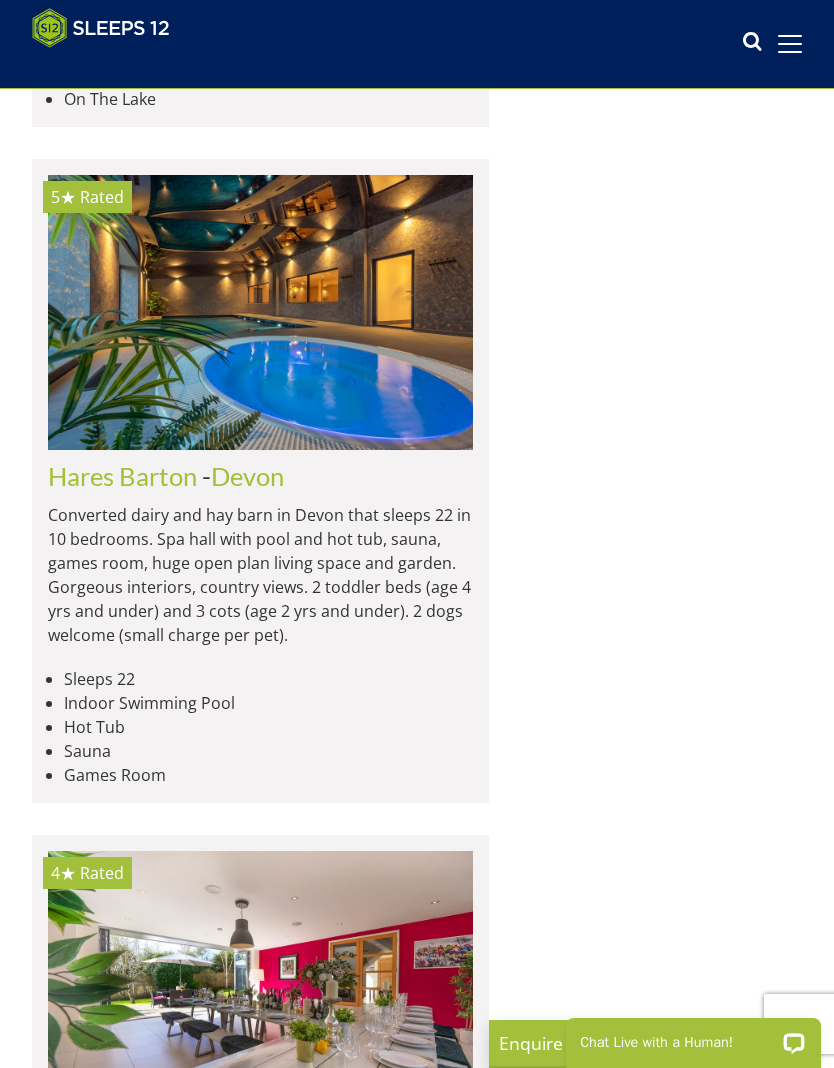 click at bounding box center (260, 10864) 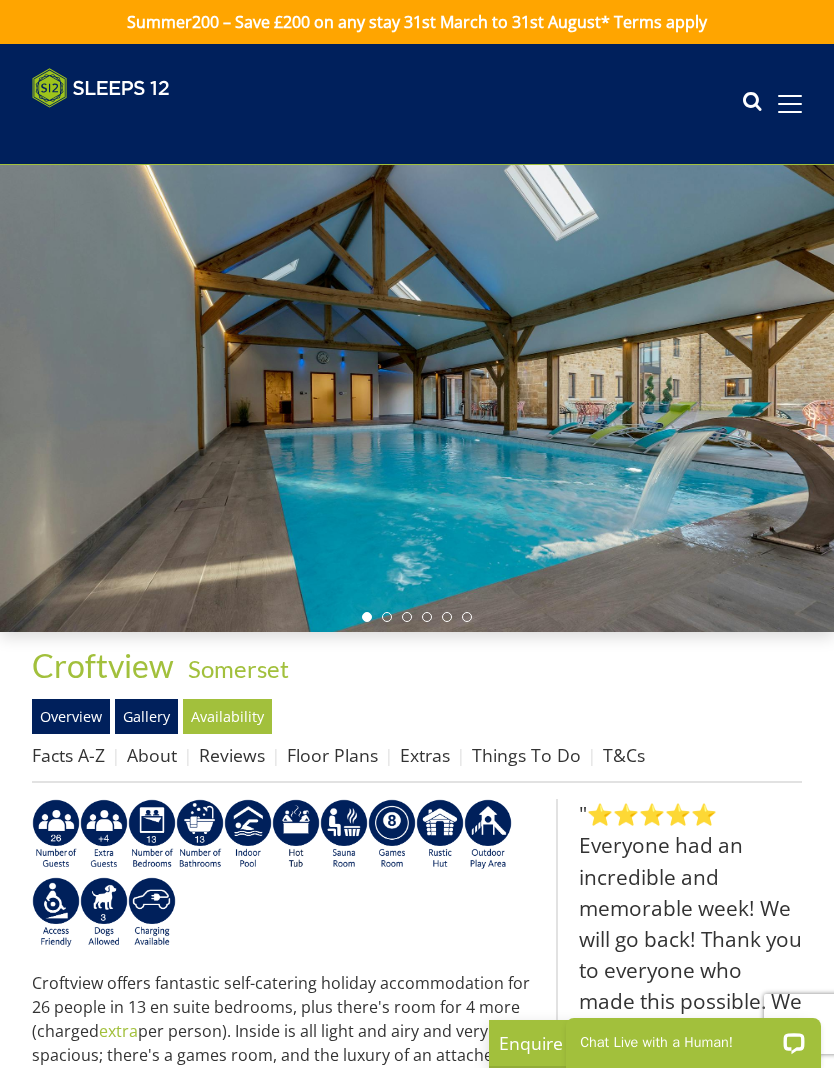 click on "Availability" at bounding box center (227, 716) 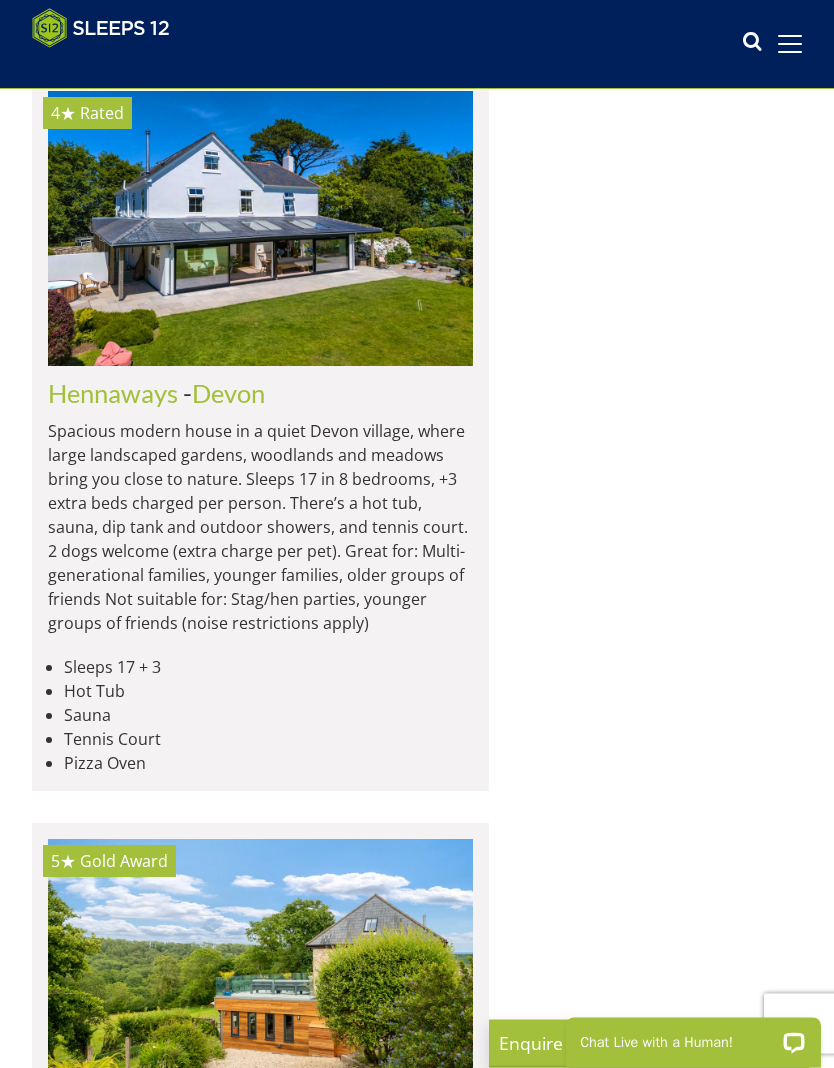 scroll, scrollTop: 23430, scrollLeft: 0, axis: vertical 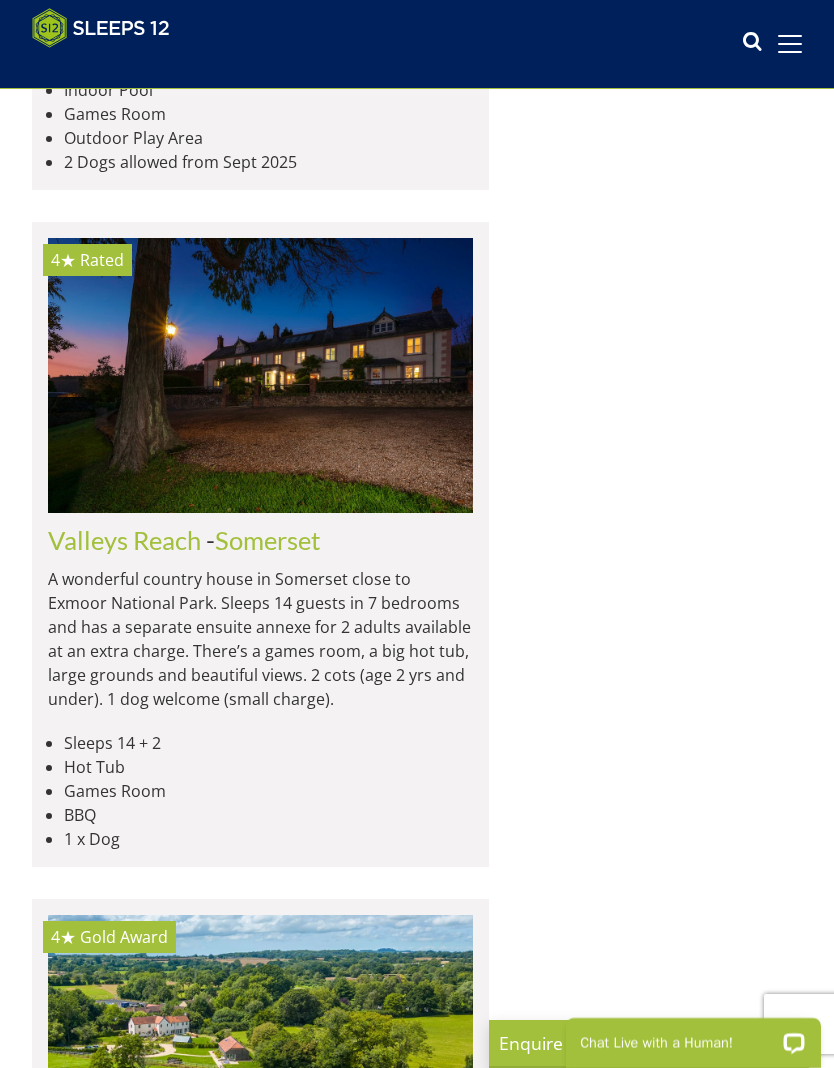 click at bounding box center (260, 12185) 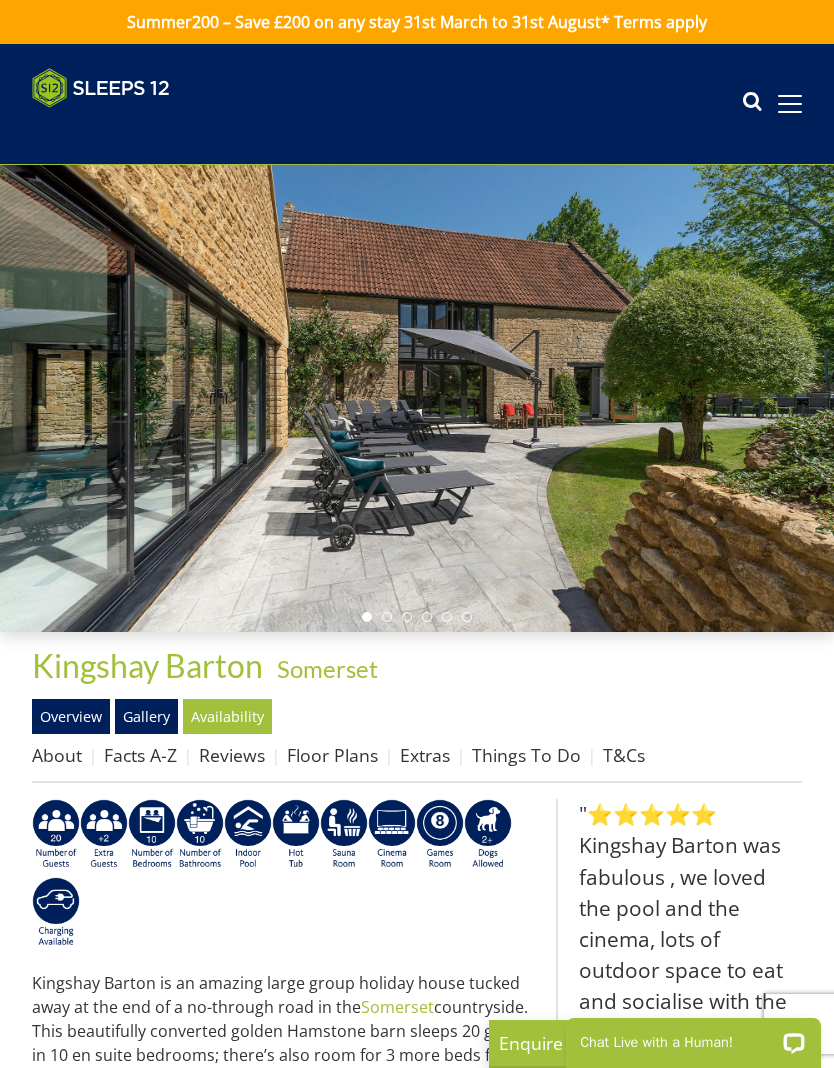 scroll, scrollTop: 0, scrollLeft: 0, axis: both 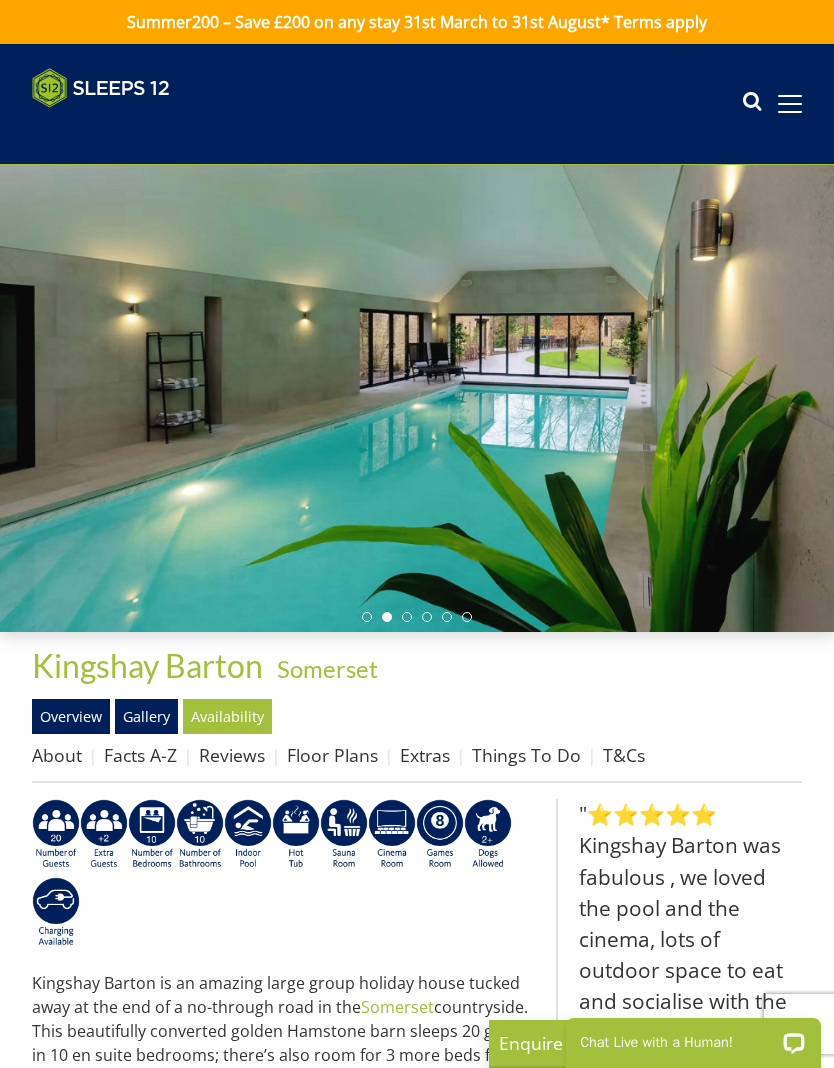 click on "Availability" at bounding box center [227, 716] 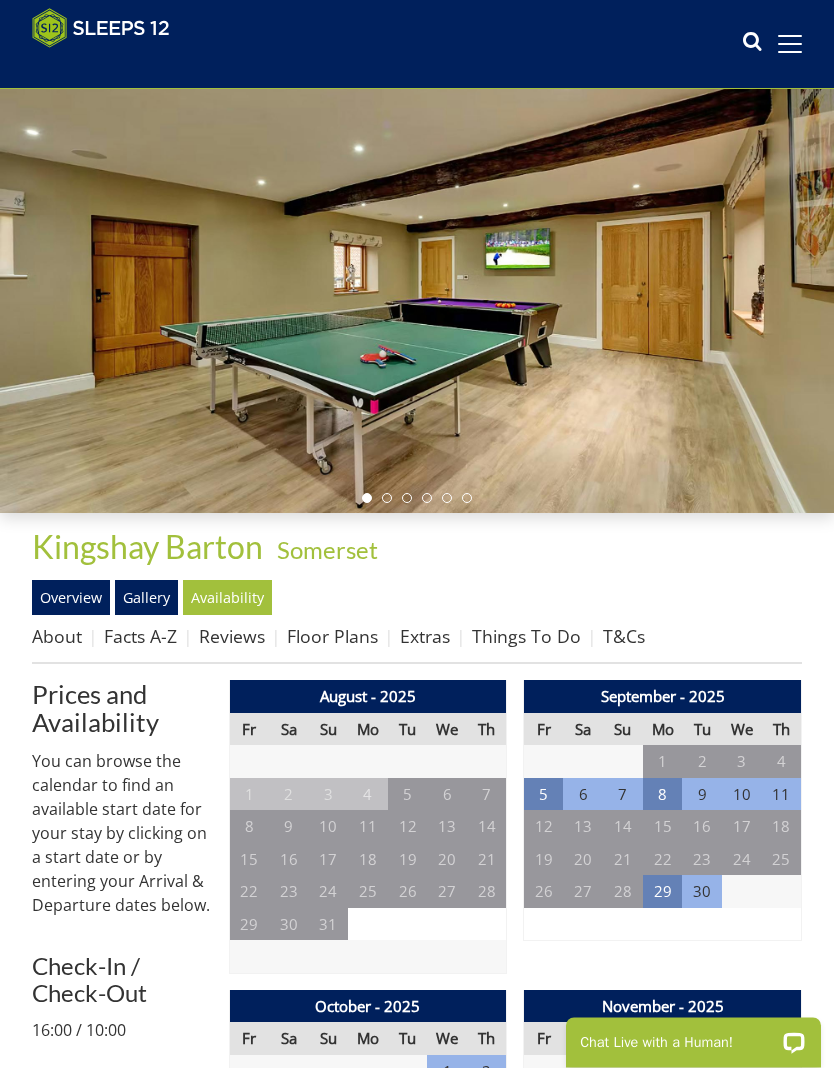 scroll, scrollTop: 87, scrollLeft: 0, axis: vertical 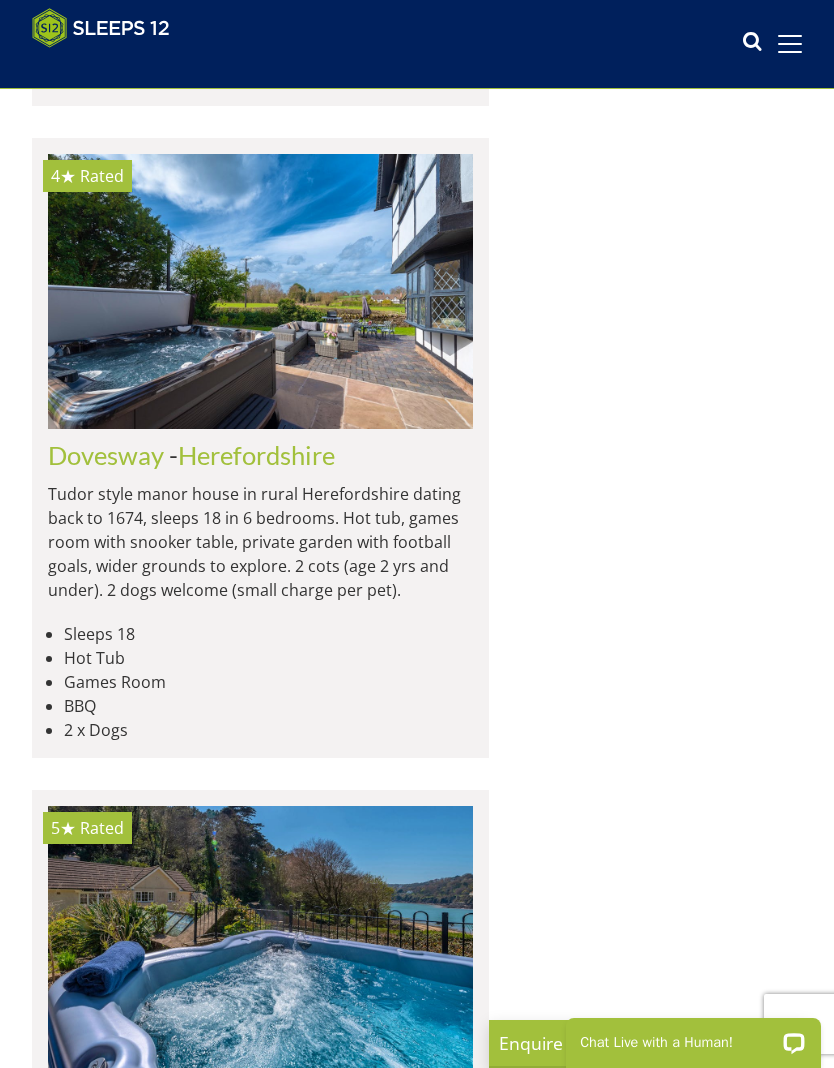 click on "Load More" at bounding box center [261, 14792] 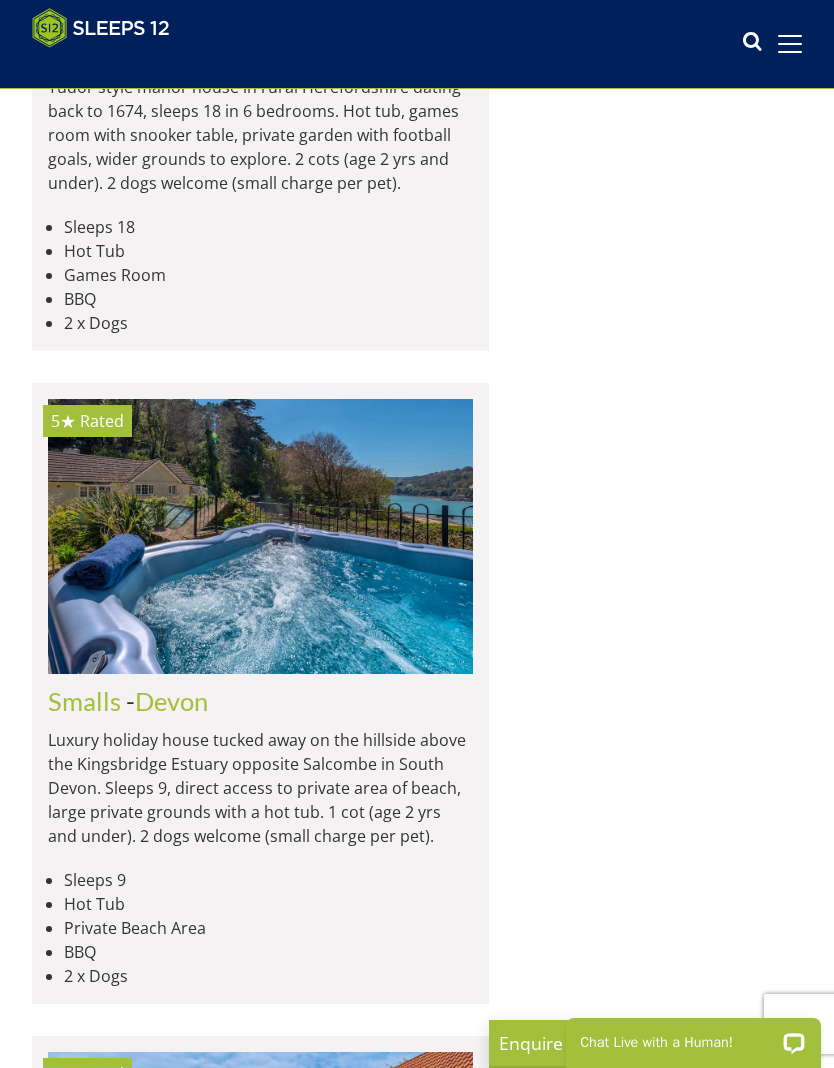 scroll, scrollTop: 28093, scrollLeft: 0, axis: vertical 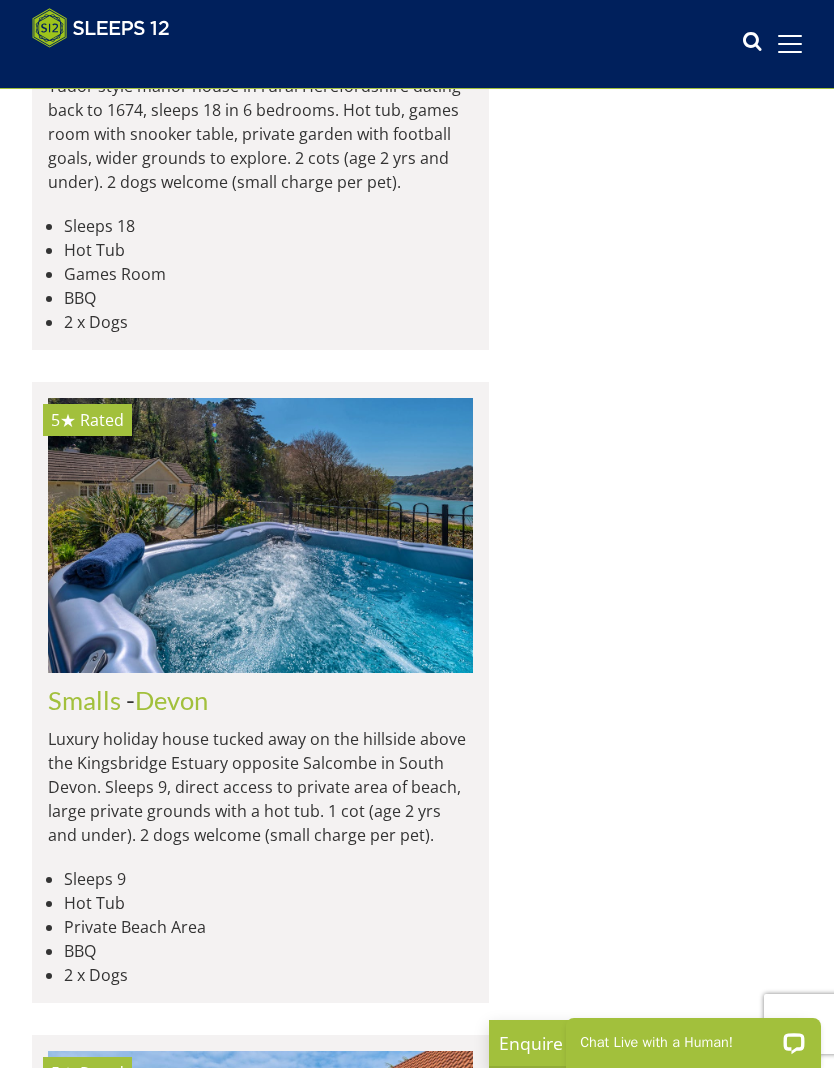 click at bounding box center [261, 14380] 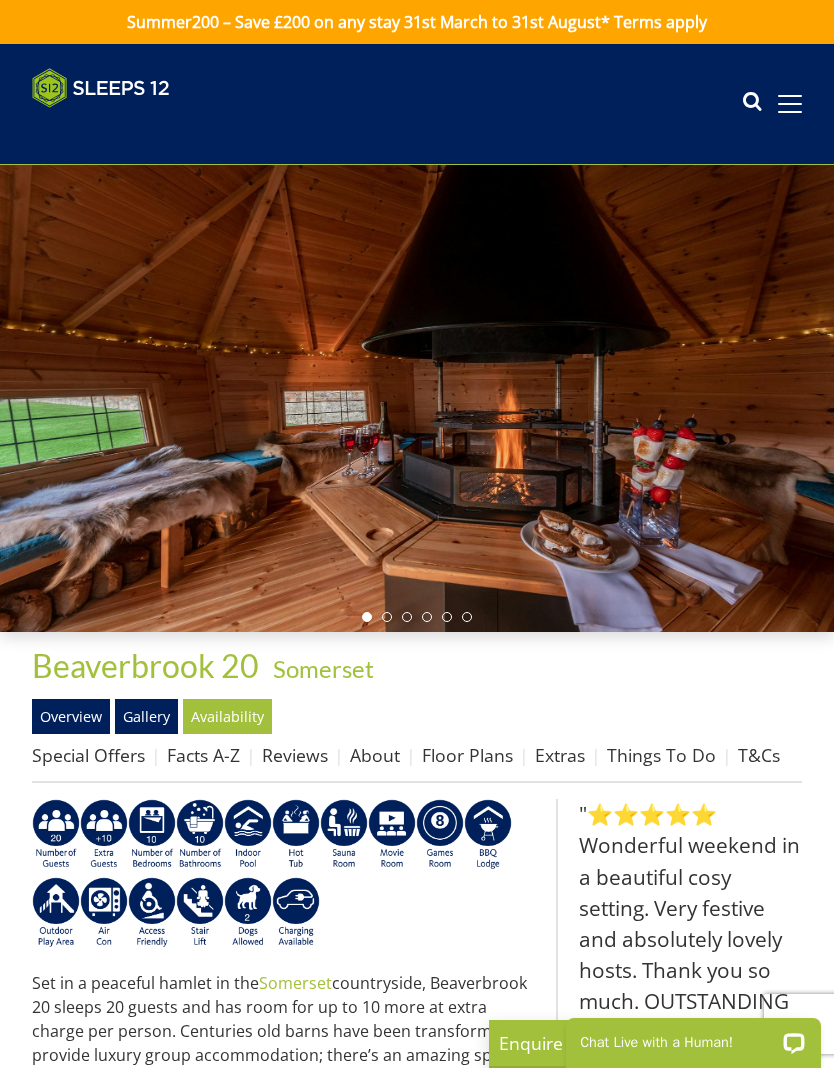 scroll, scrollTop: 0, scrollLeft: 0, axis: both 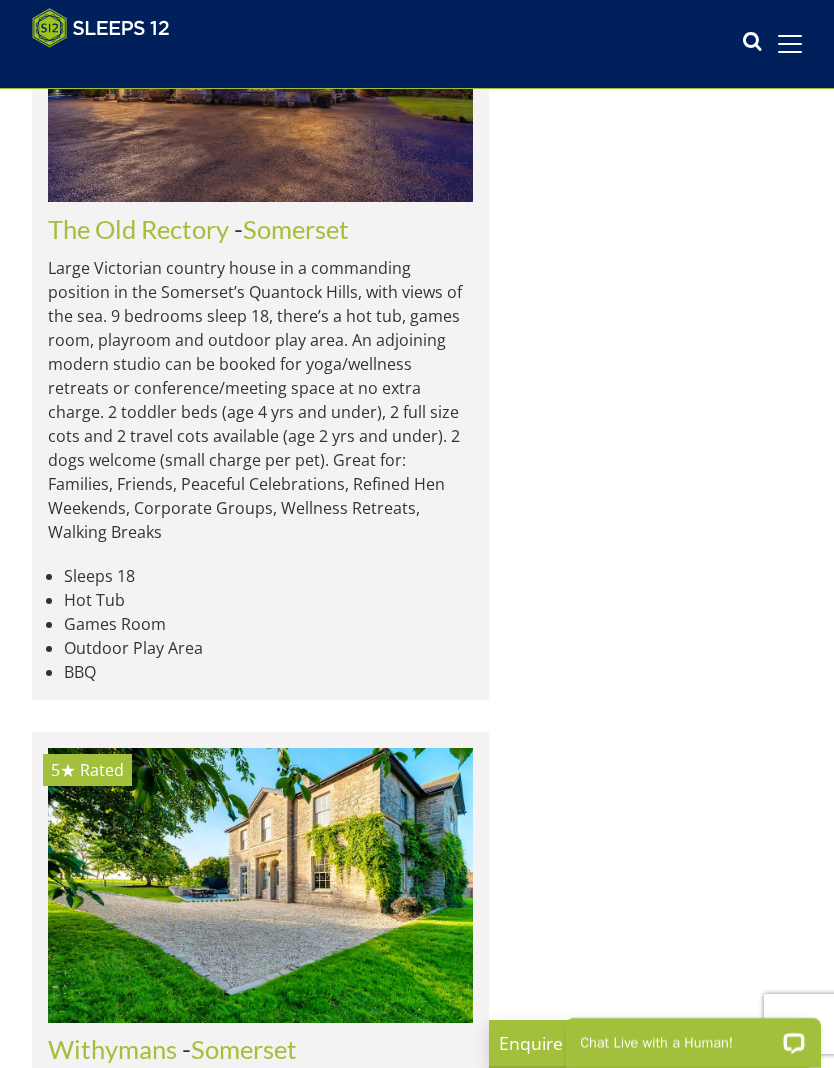 click at bounding box center [261, 14614] 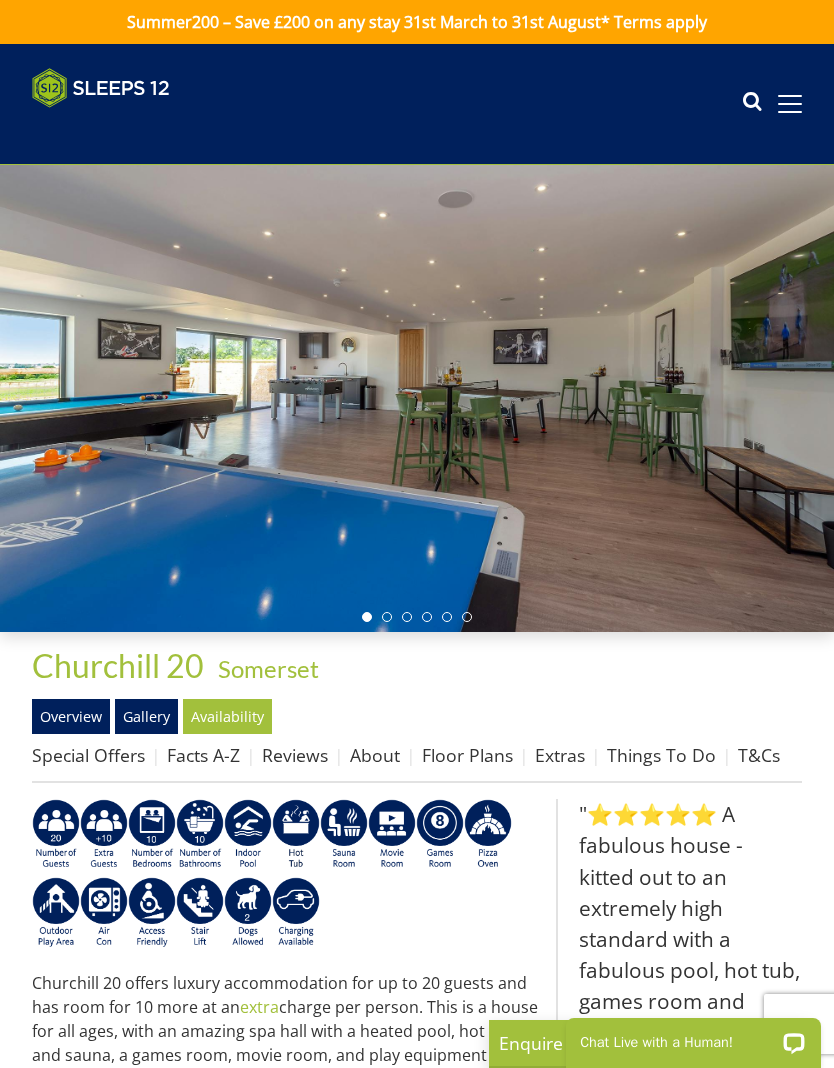 scroll, scrollTop: 0, scrollLeft: 0, axis: both 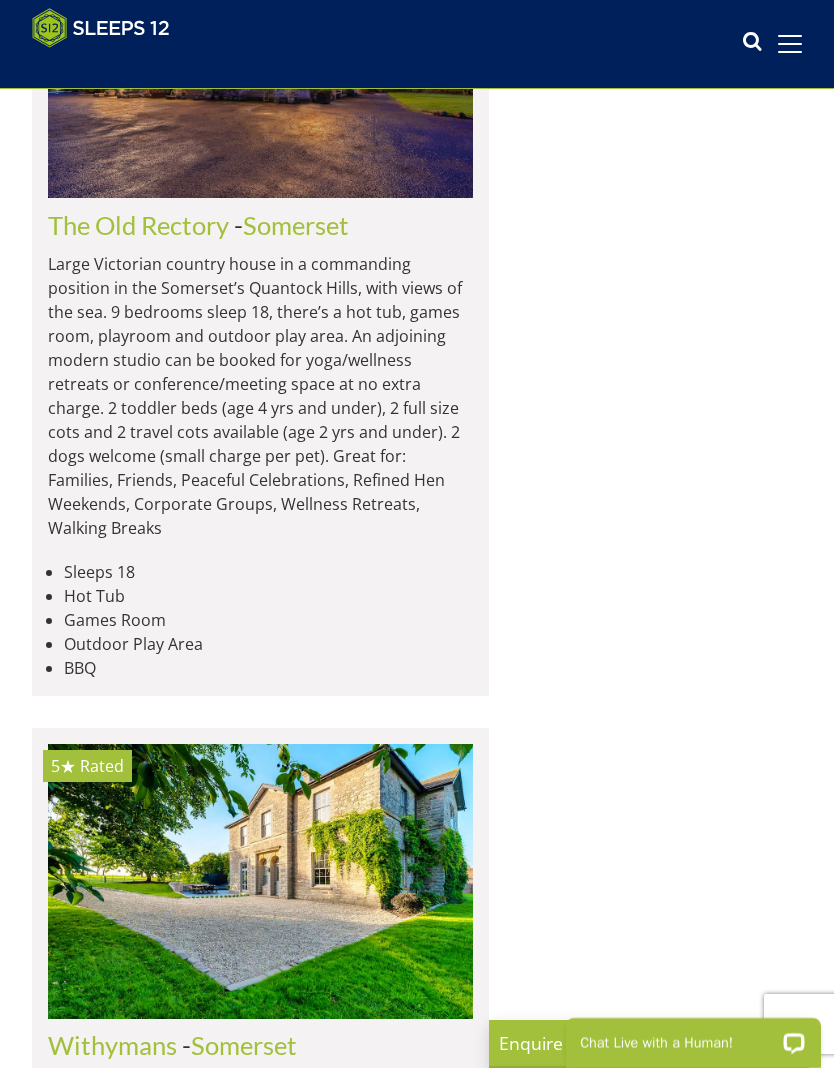 click at bounding box center (260, 17496) 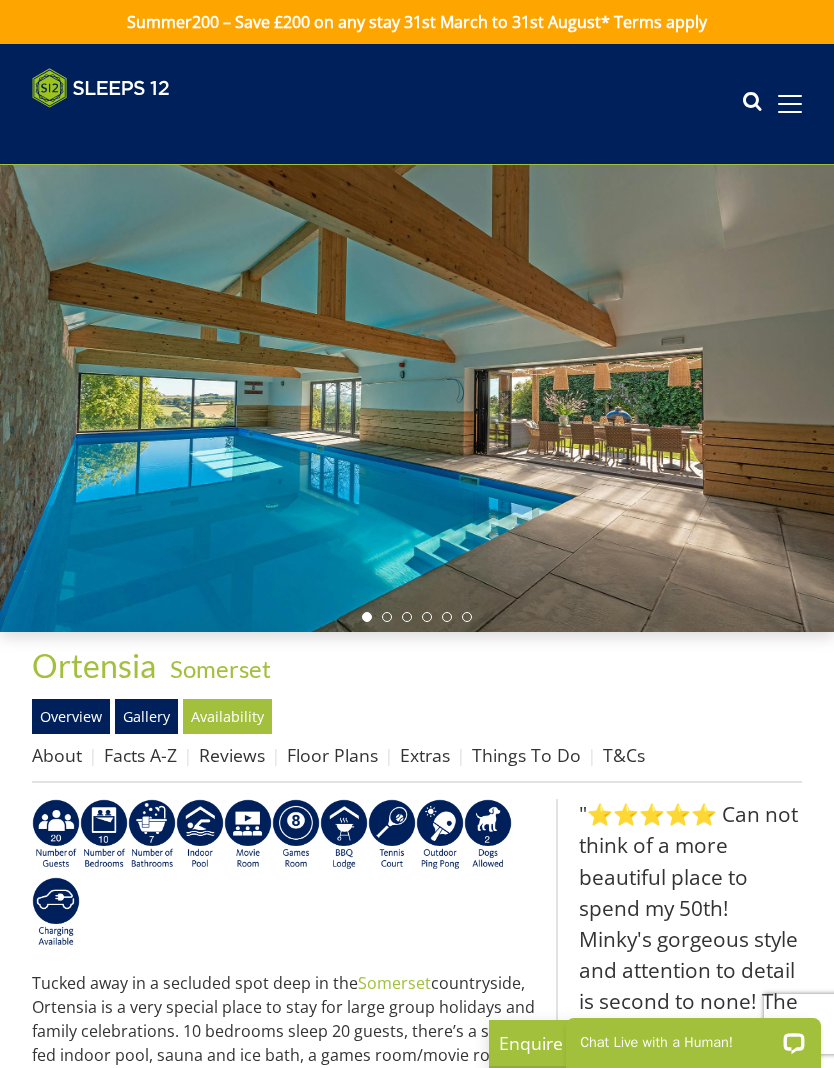 scroll, scrollTop: 0, scrollLeft: 0, axis: both 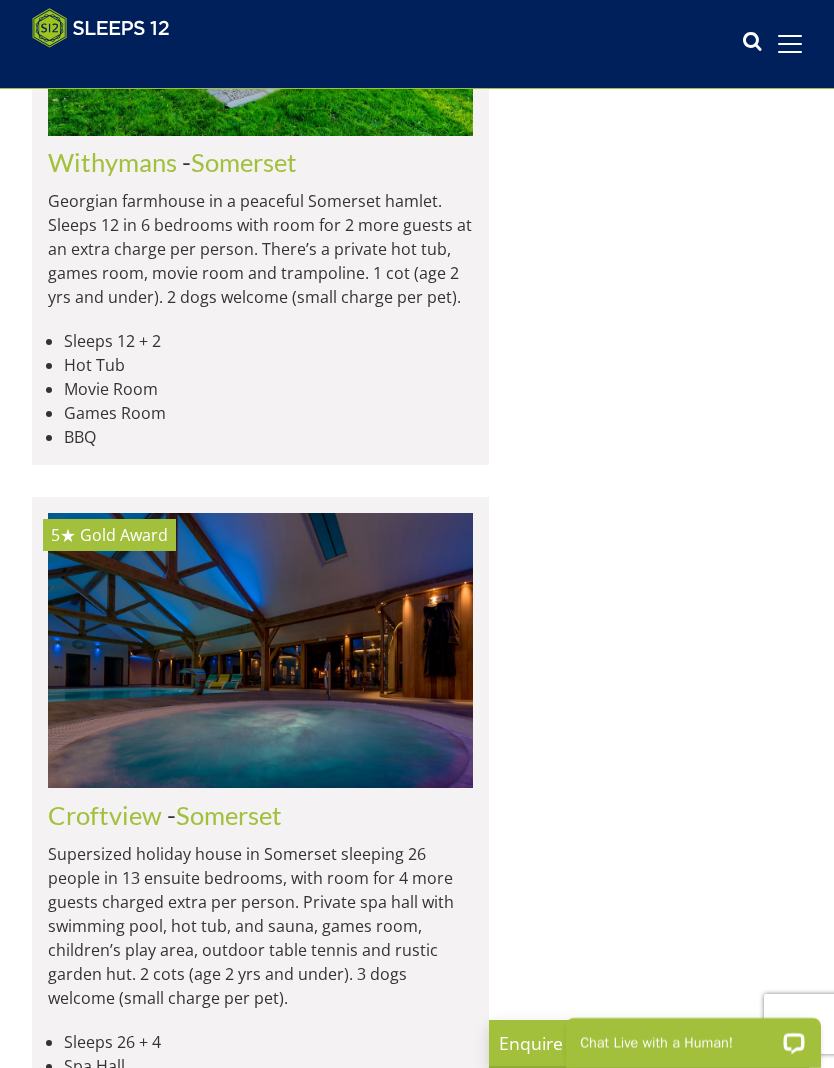 click at bounding box center [260, 18014] 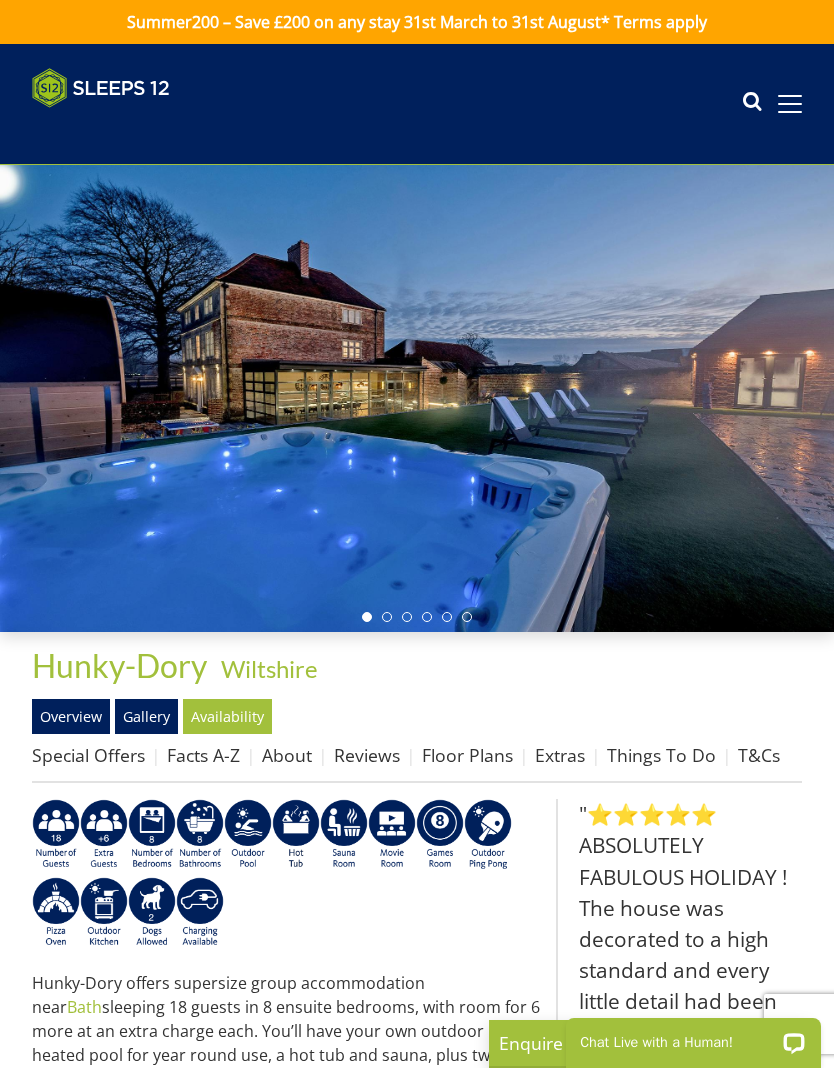 scroll, scrollTop: 0, scrollLeft: 0, axis: both 